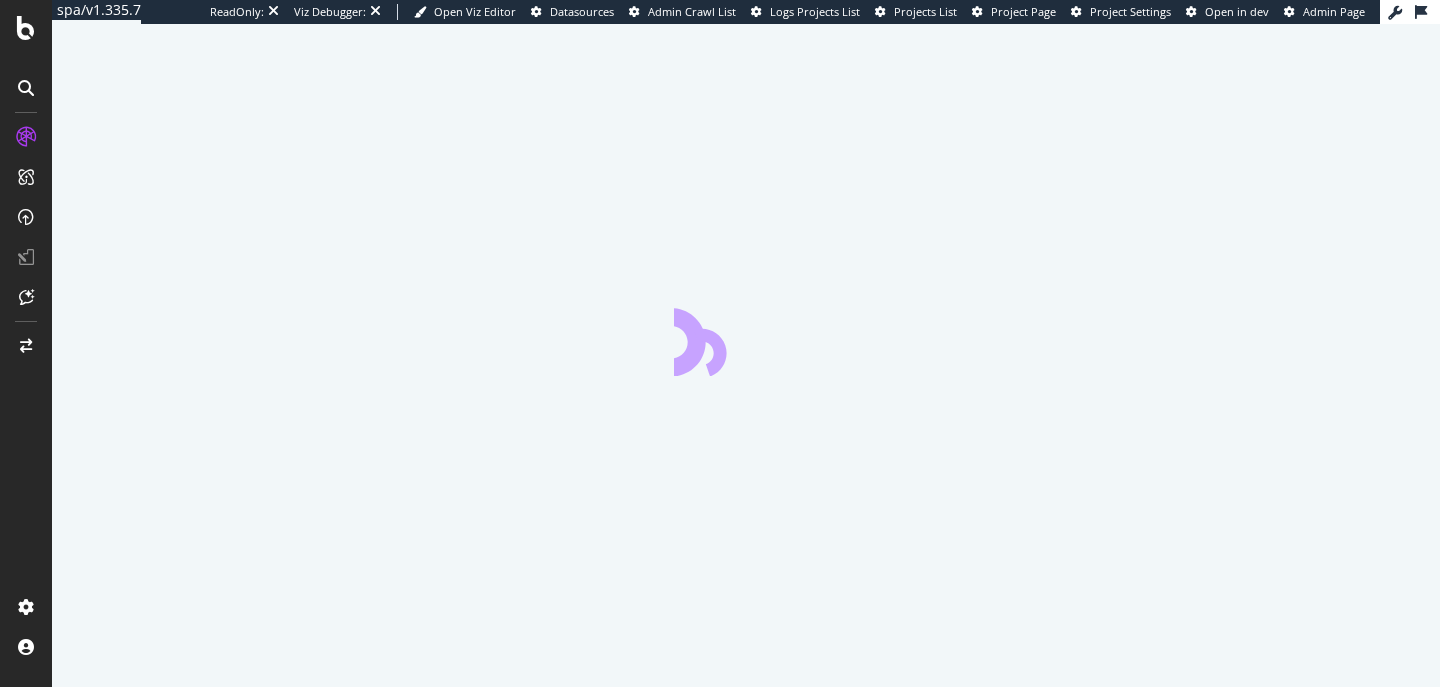scroll, scrollTop: 0, scrollLeft: 0, axis: both 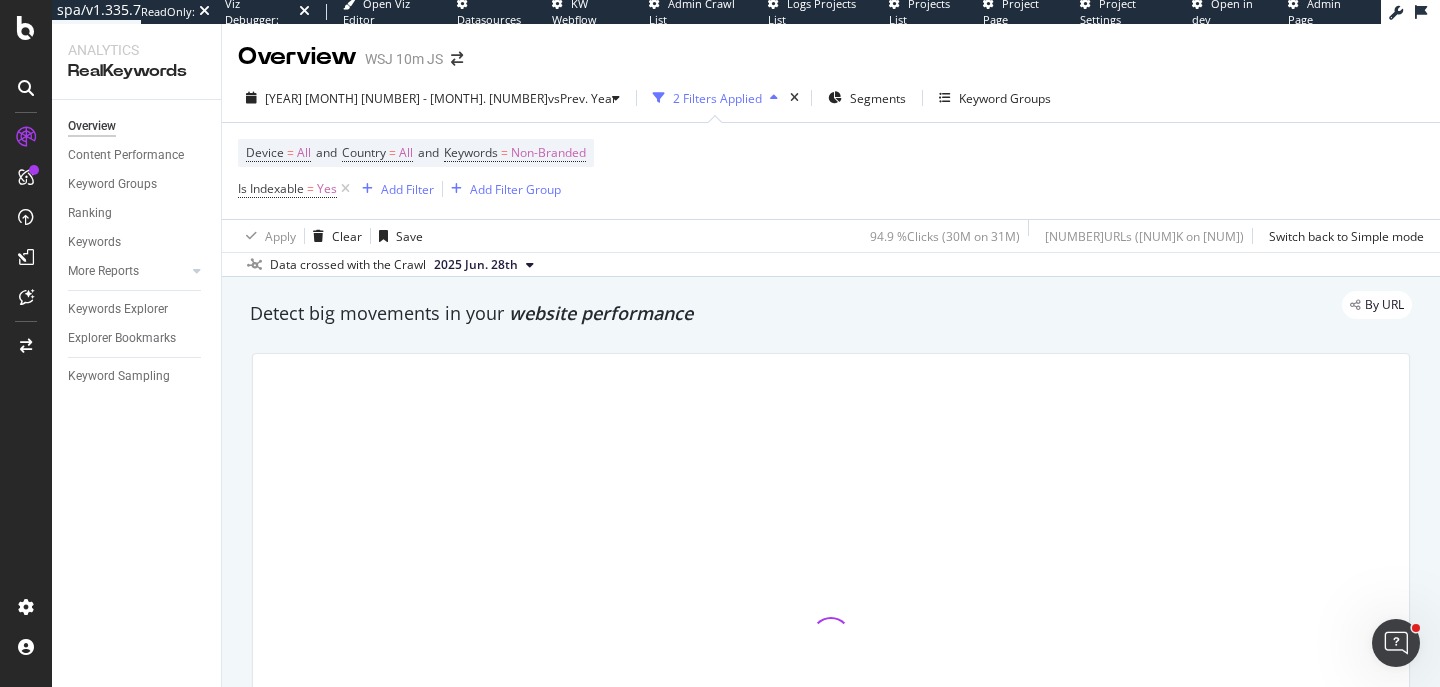 click on "2 Filters Applied" at bounding box center (717, 98) 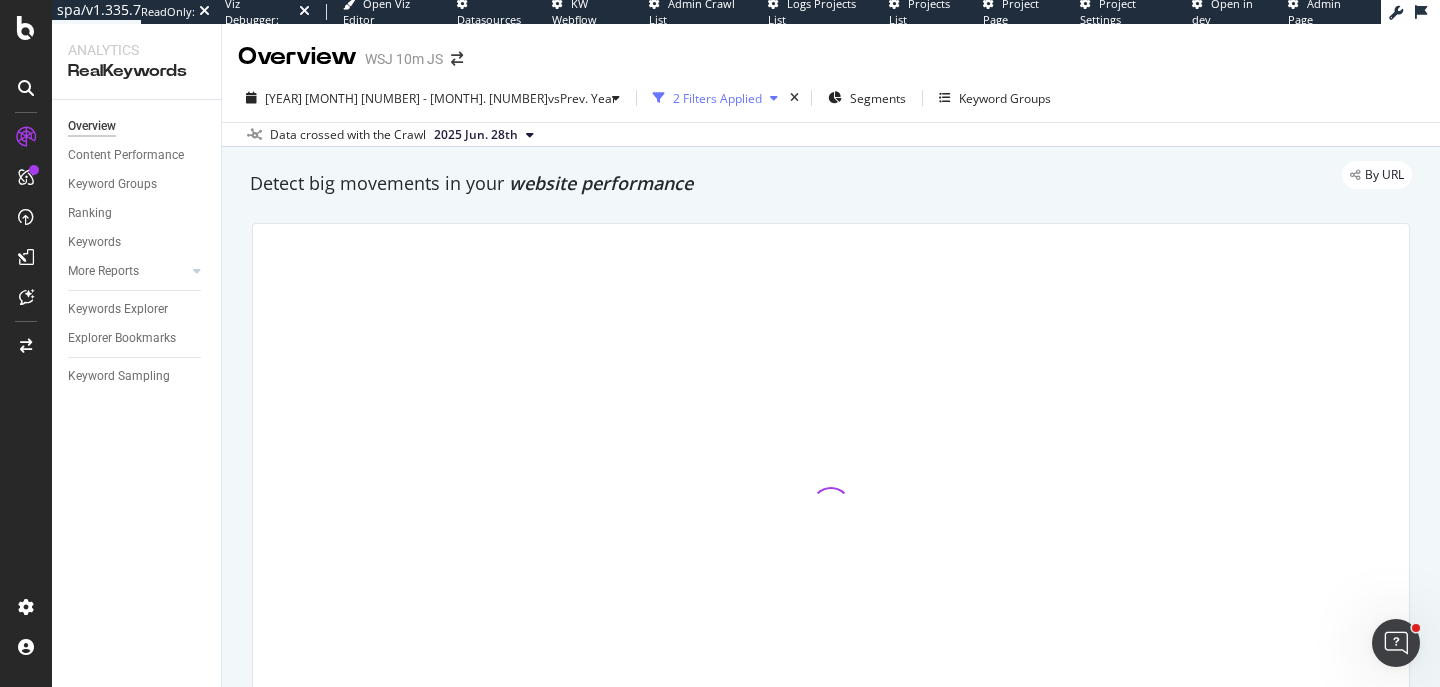 click on "2 Filters Applied" at bounding box center (717, 98) 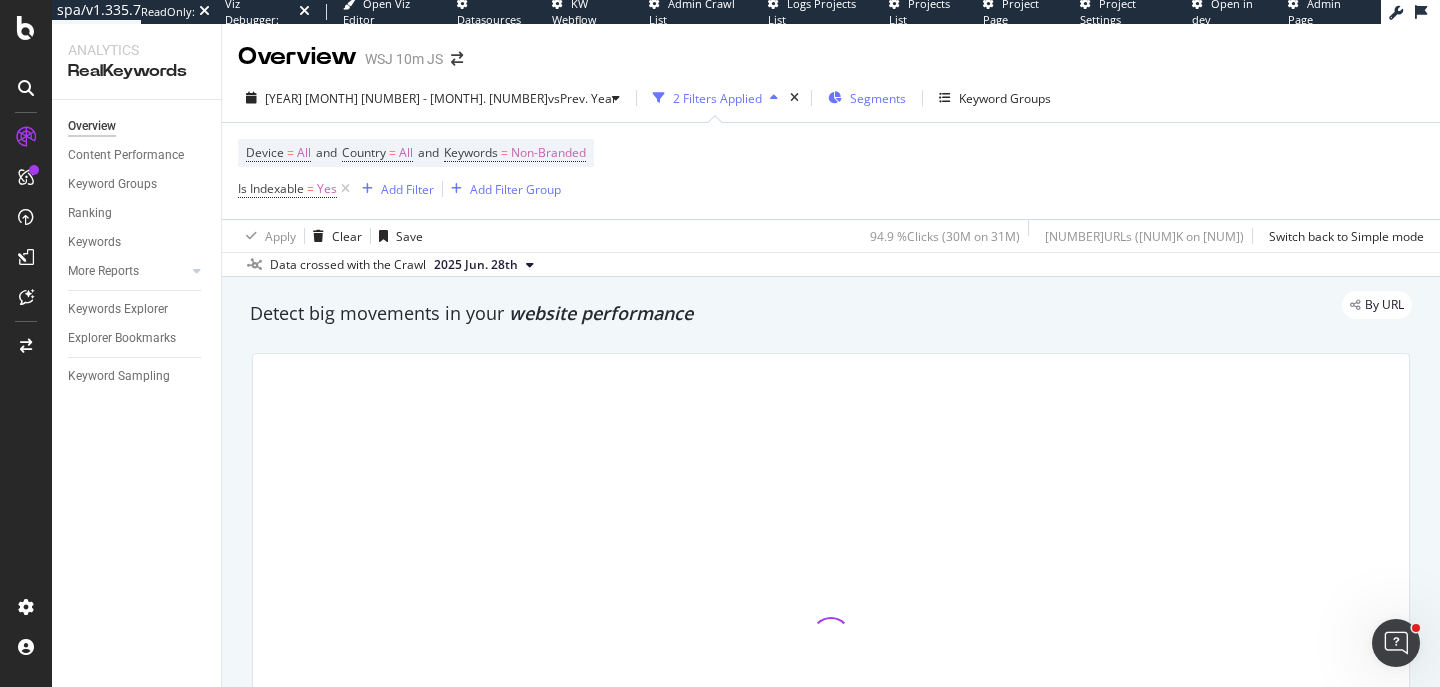 click on "Segments" at bounding box center (867, 98) 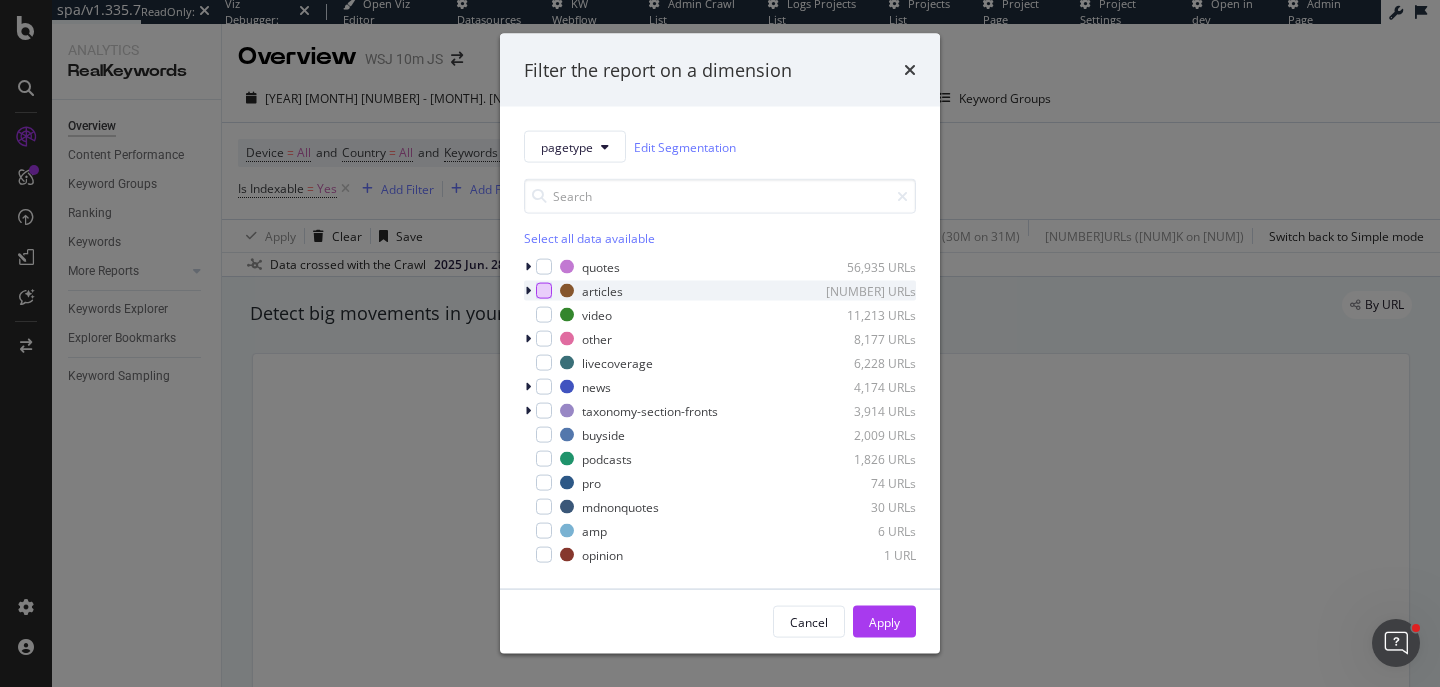 click at bounding box center [544, 291] 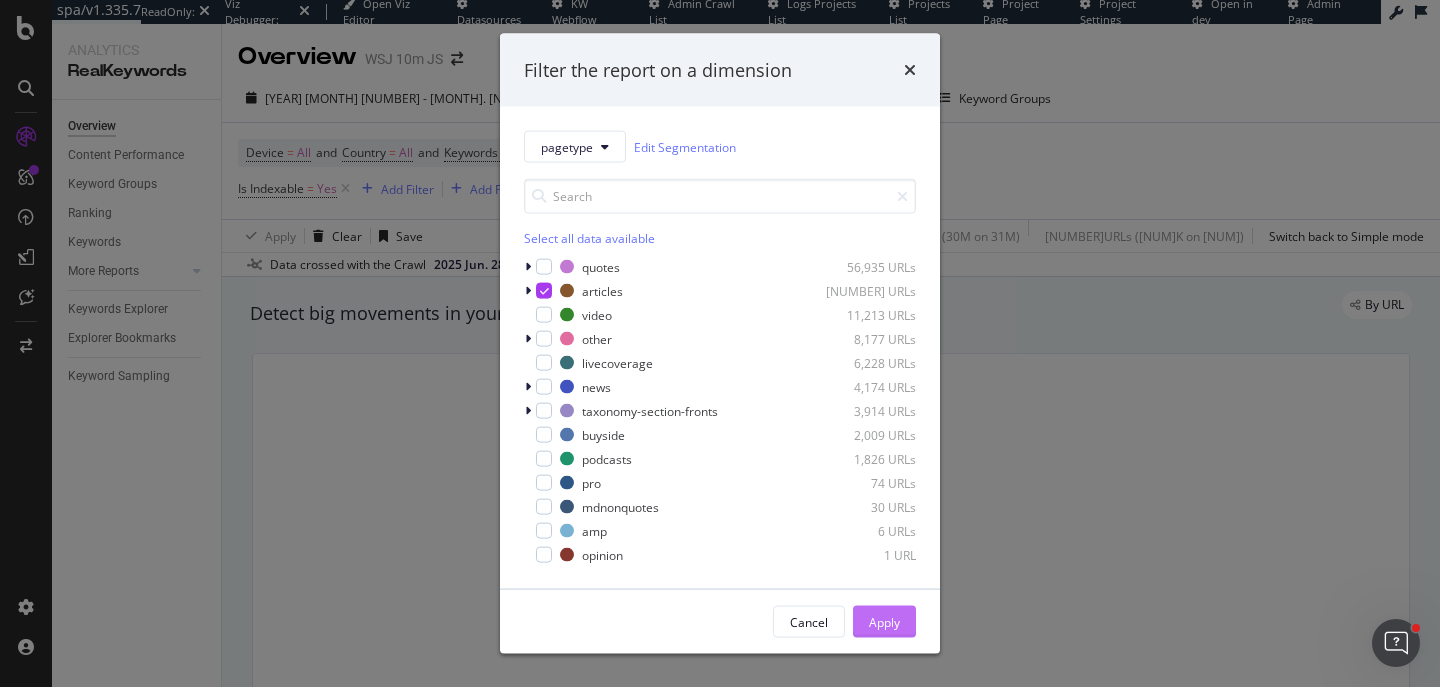 click on "Apply" at bounding box center (884, 622) 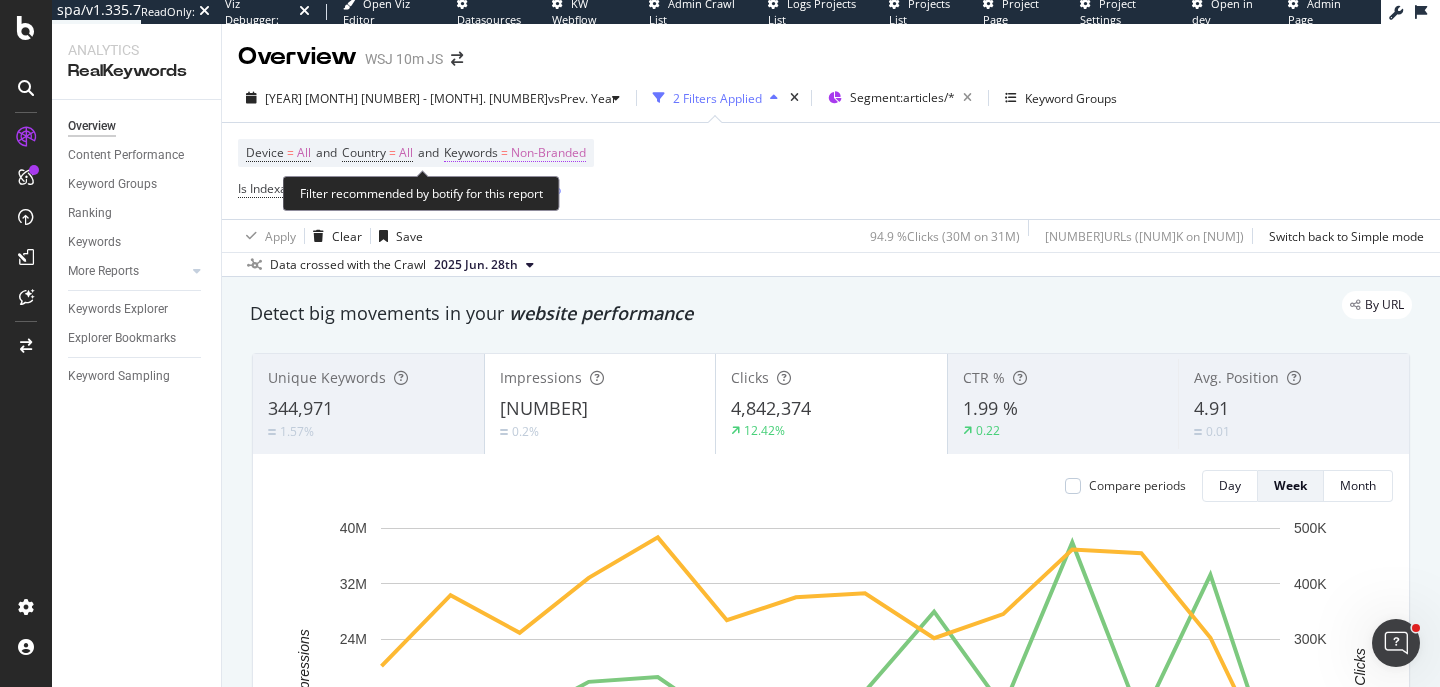 click on "Keywords   =     Non-Branded" at bounding box center (515, 153) 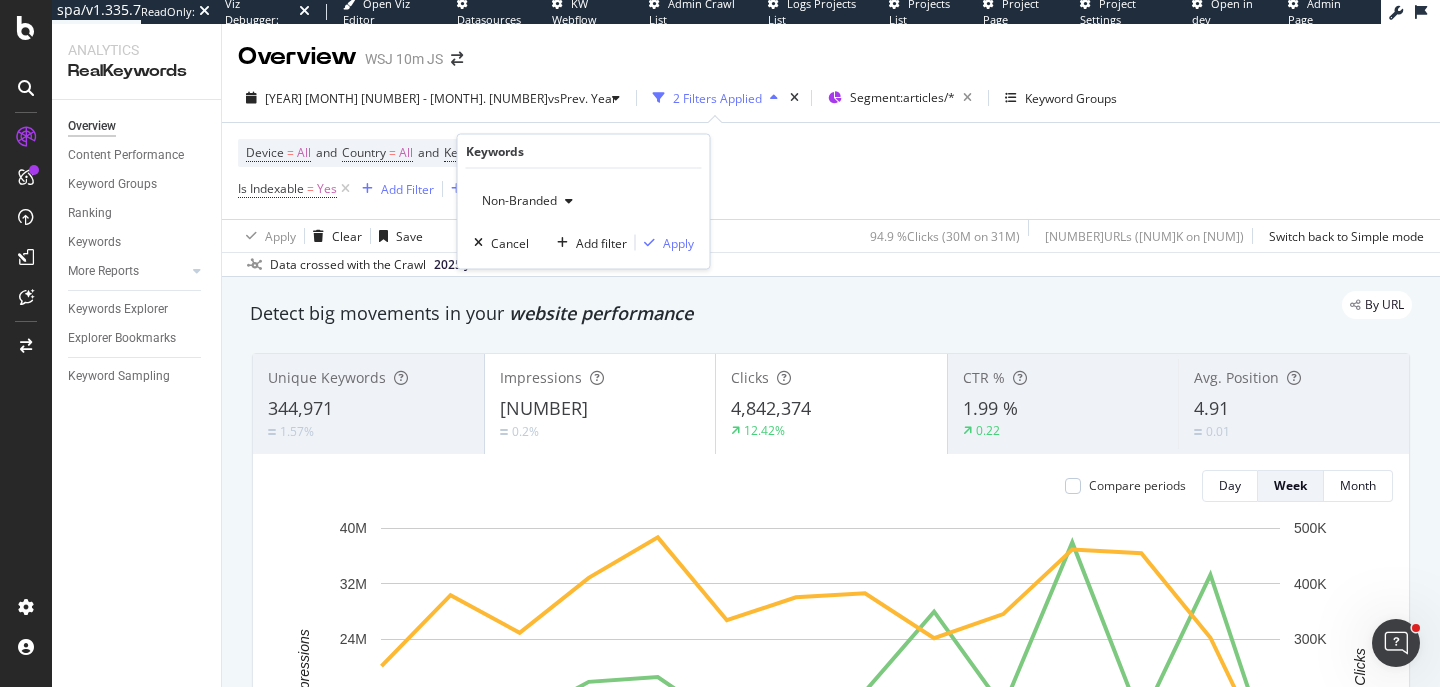 click on "Non-Branded" at bounding box center [515, 200] 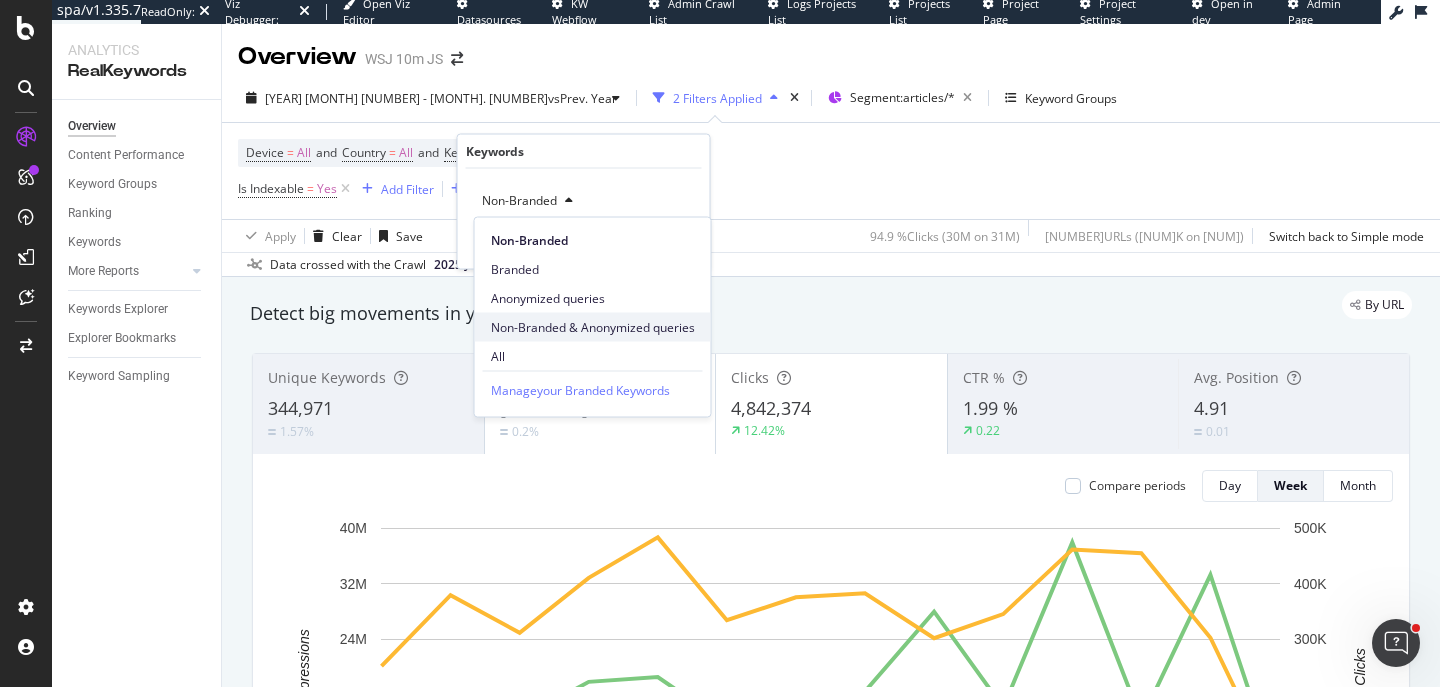 click on "Non-Branded & Anonymized queries" at bounding box center [593, 327] 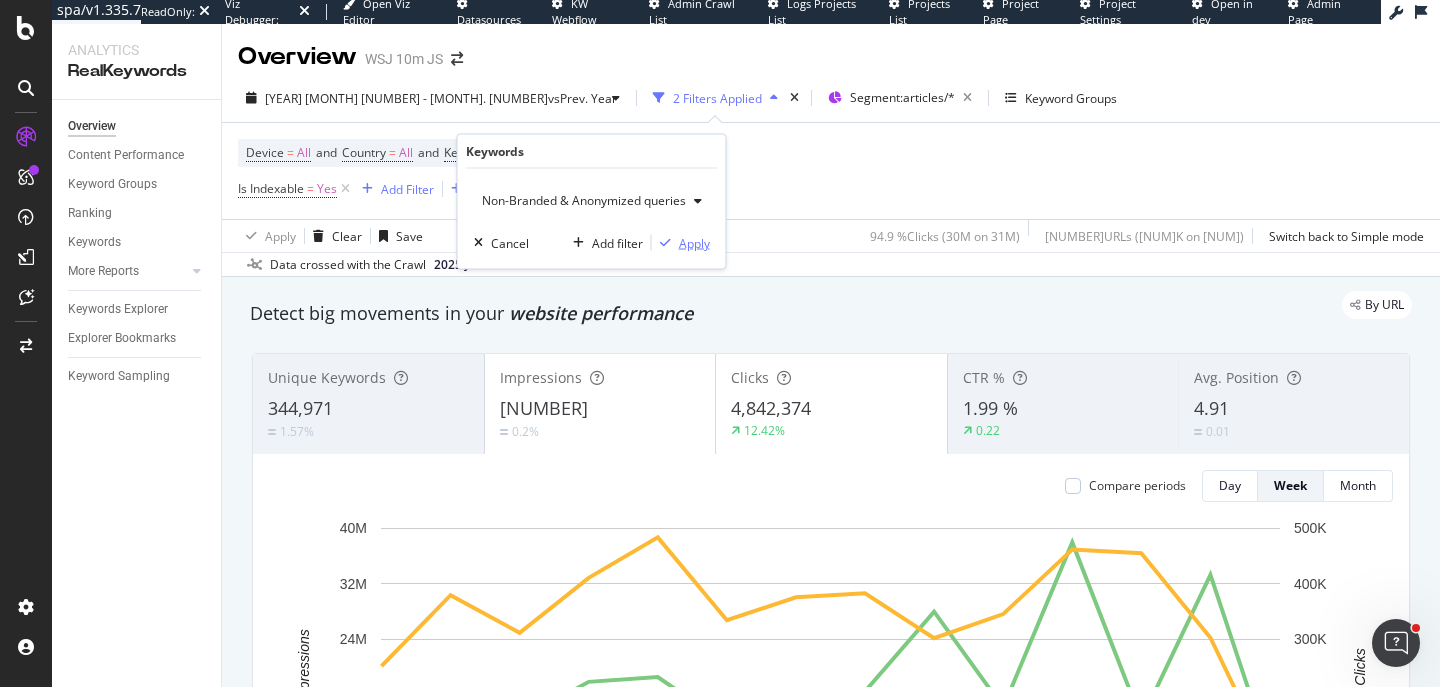 click on "Apply" at bounding box center (694, 242) 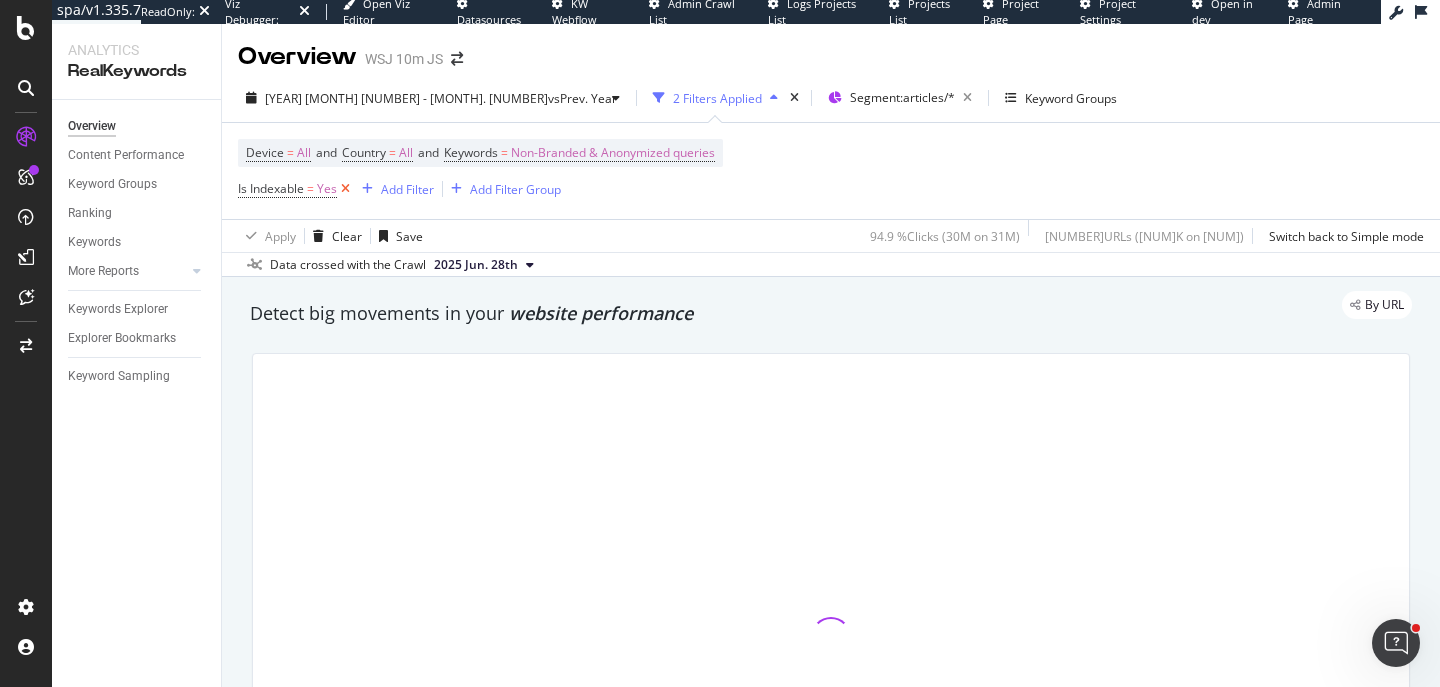 click at bounding box center (345, 189) 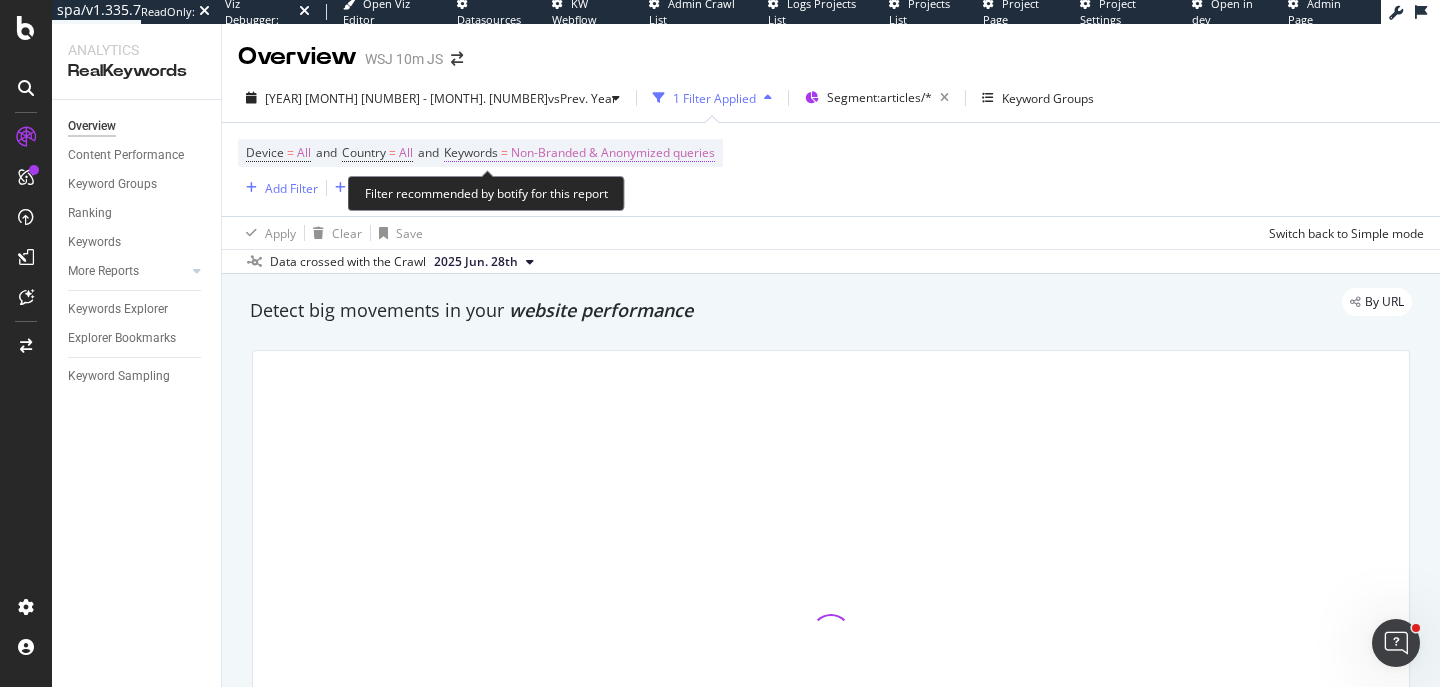 click on "Non-Branded & Anonymized queries" at bounding box center (613, 153) 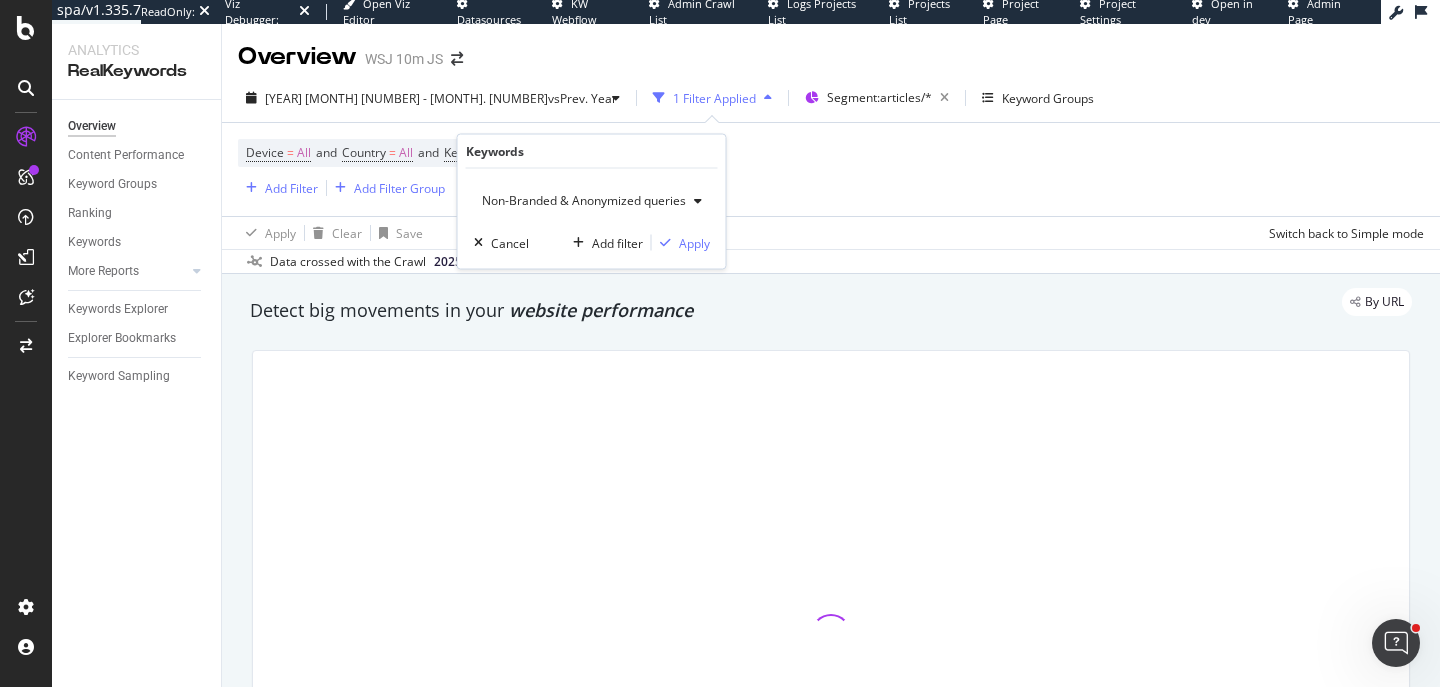 click on "Non-Branded & Anonymized queries" at bounding box center [580, 200] 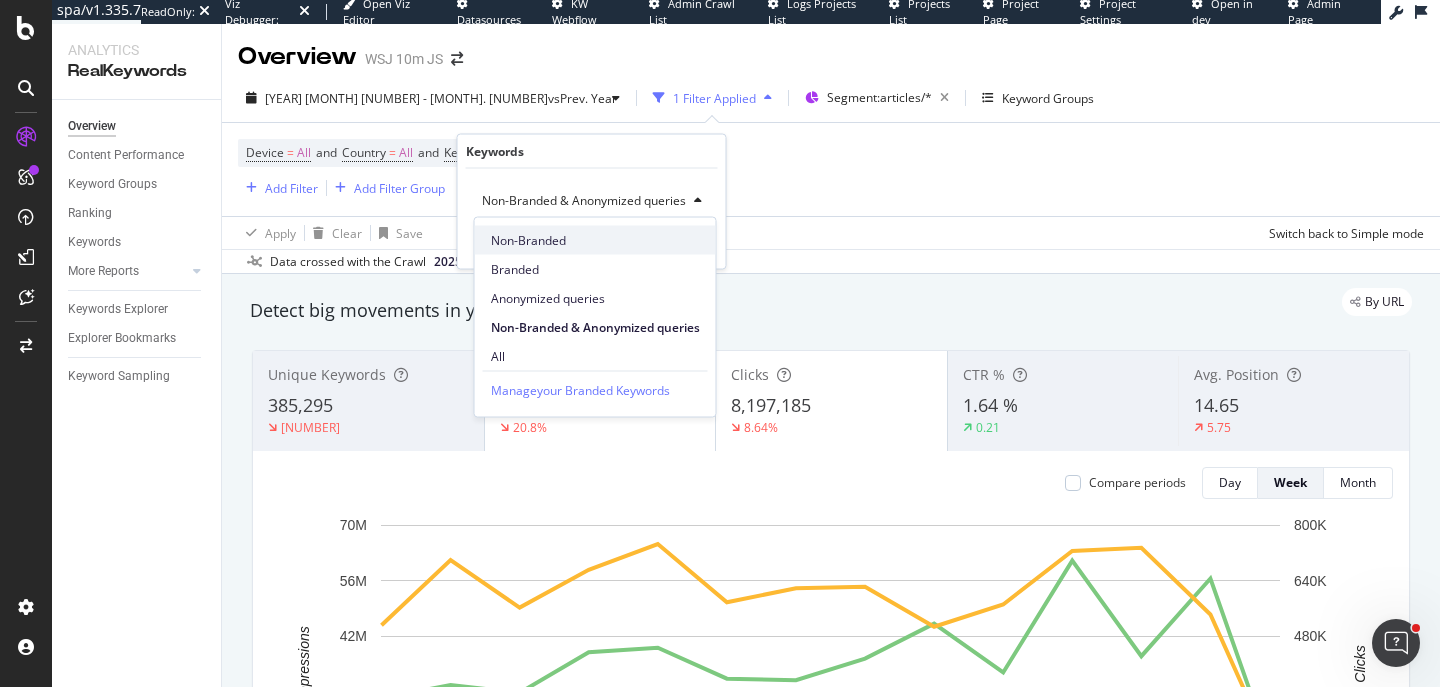 click on "Non-Branded" at bounding box center (595, 240) 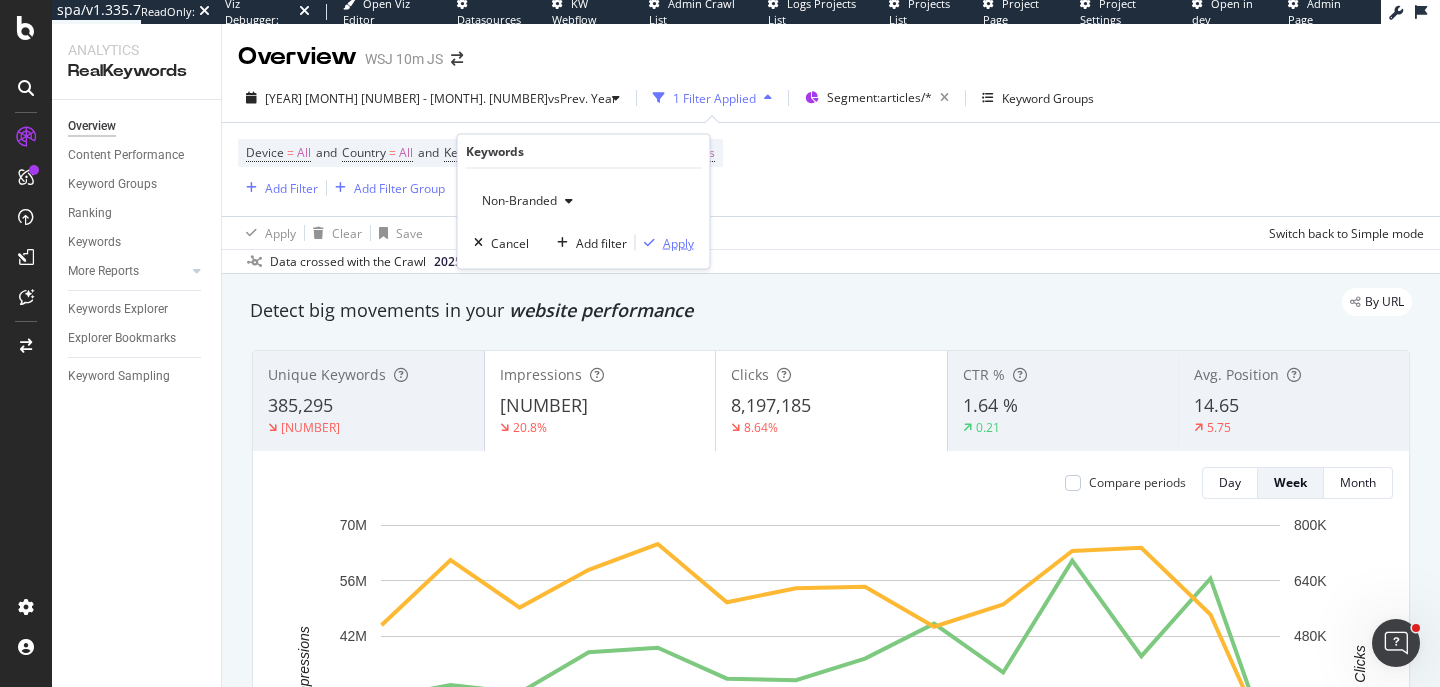 click on "Apply" at bounding box center (678, 242) 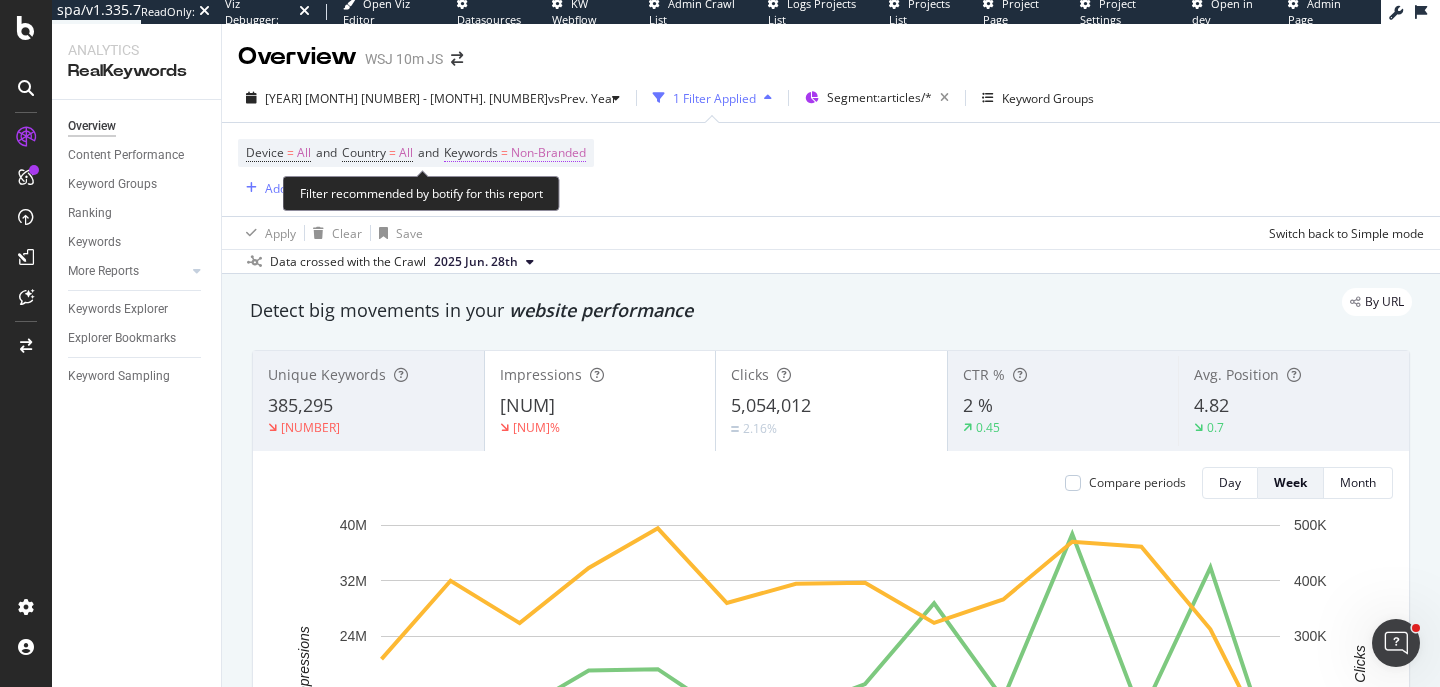click on "Non-Branded" at bounding box center (548, 153) 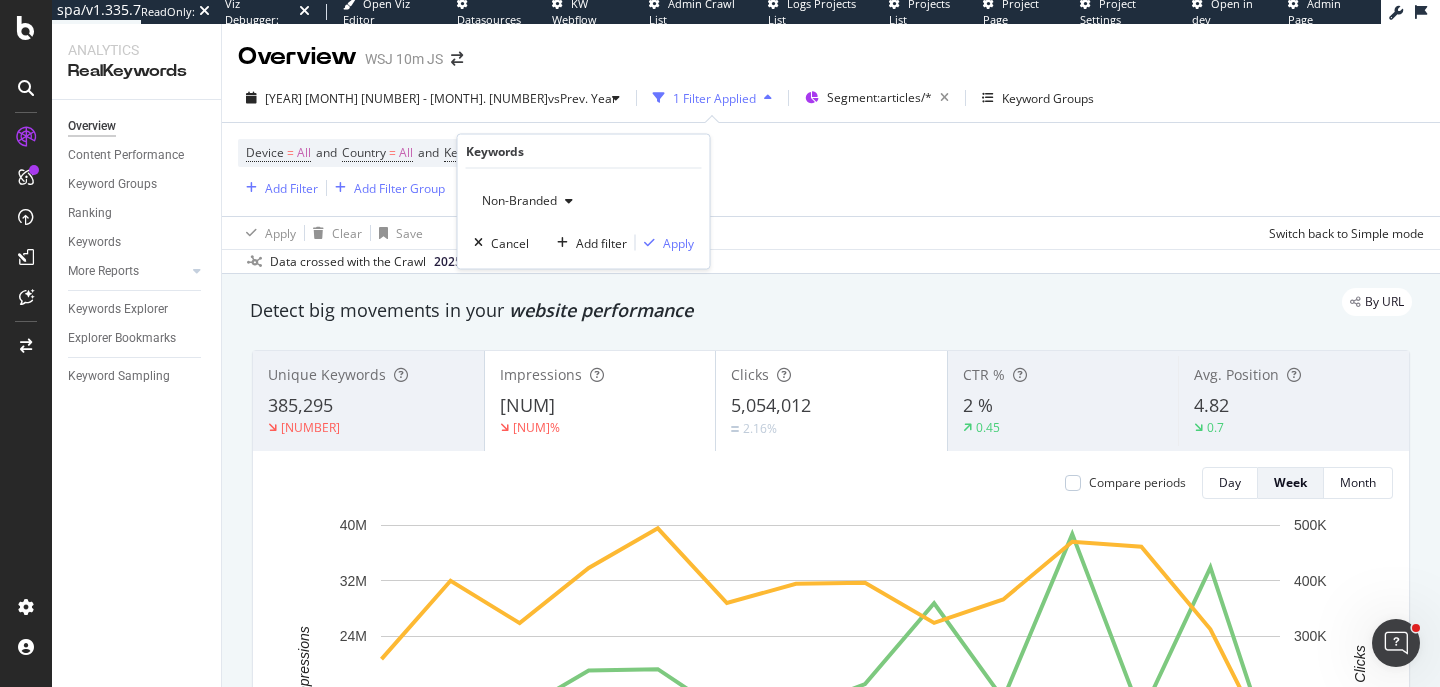 click on "Non-Branded" at bounding box center (515, 200) 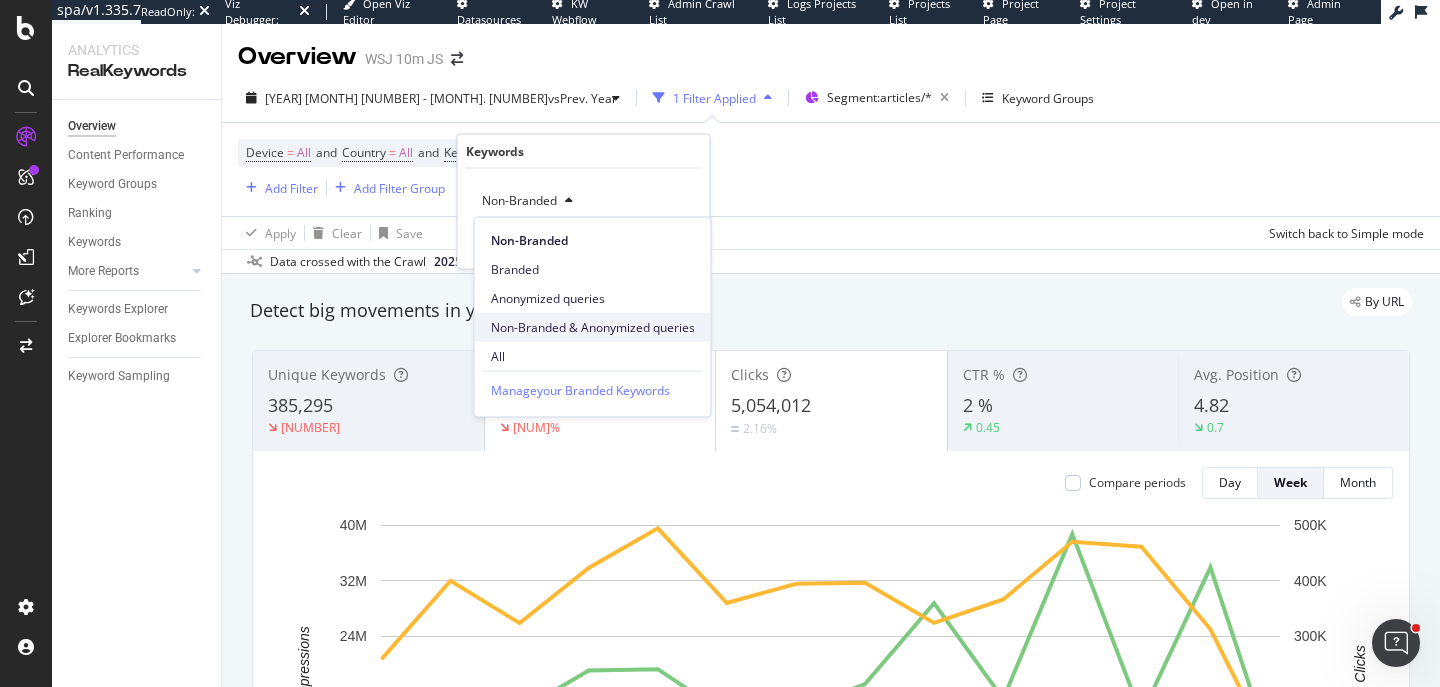 click on "Non-Branded & Anonymized queries" at bounding box center [593, 327] 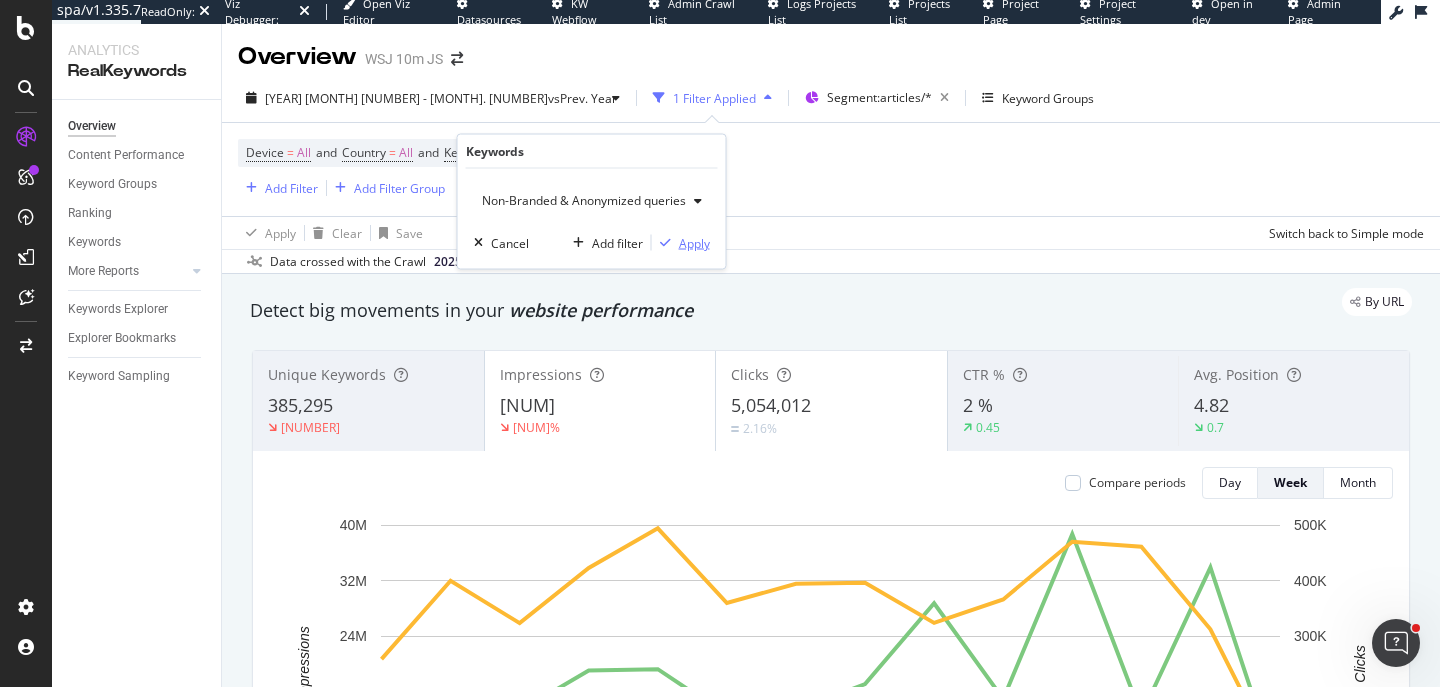 click on "Apply" at bounding box center [694, 242] 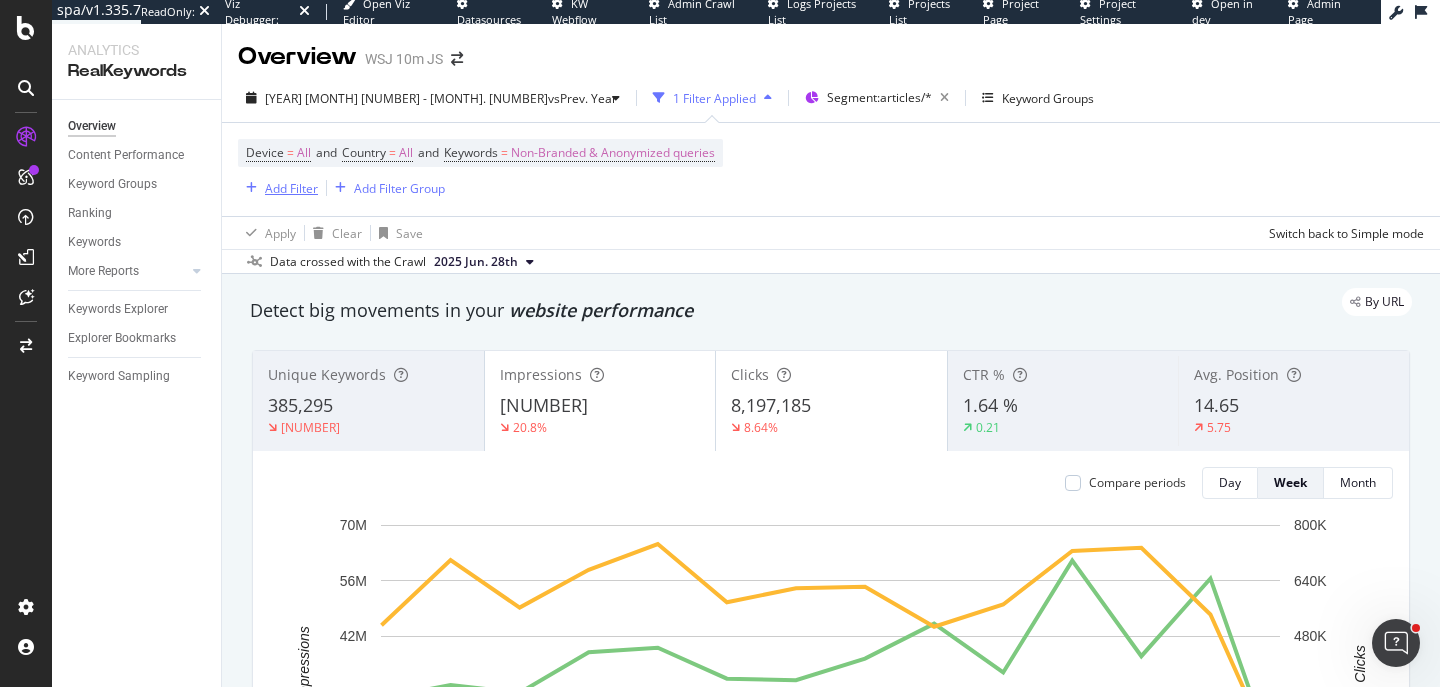 click on "Add Filter" at bounding box center (291, 188) 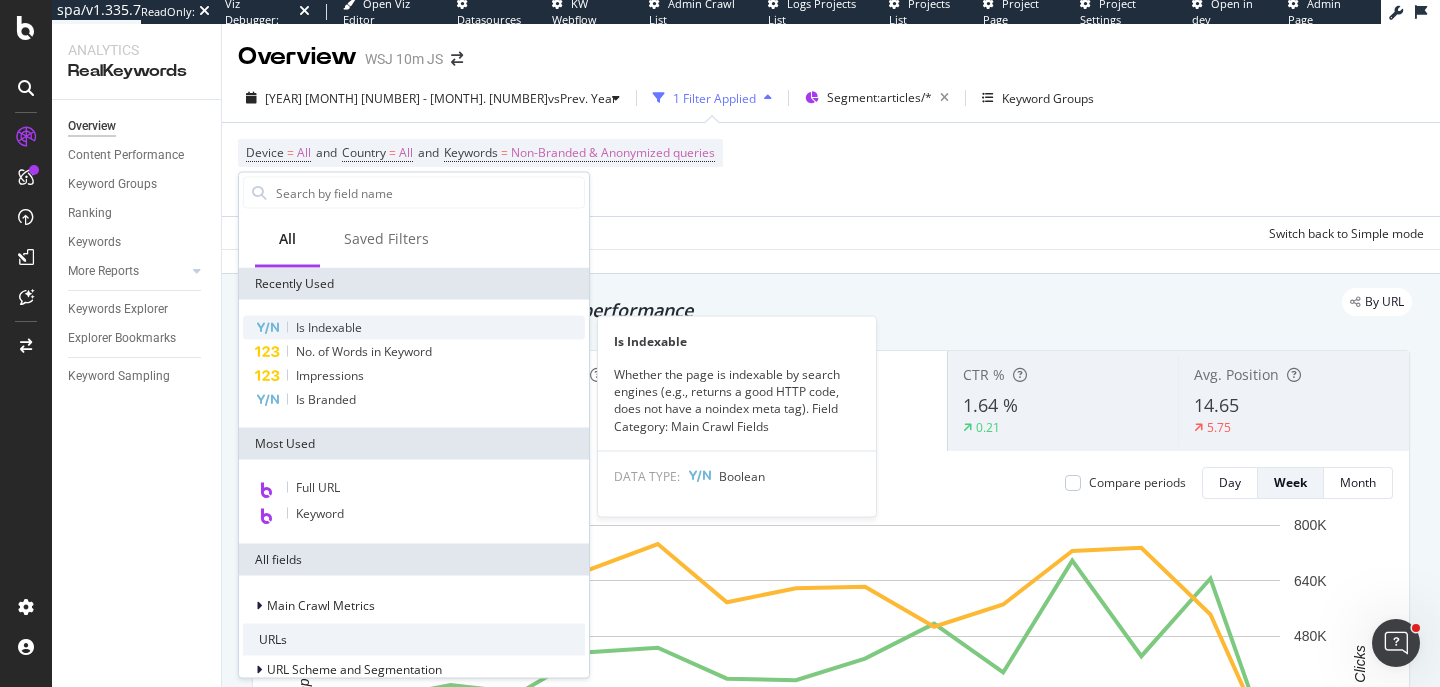 click on "Is Indexable" at bounding box center (414, 328) 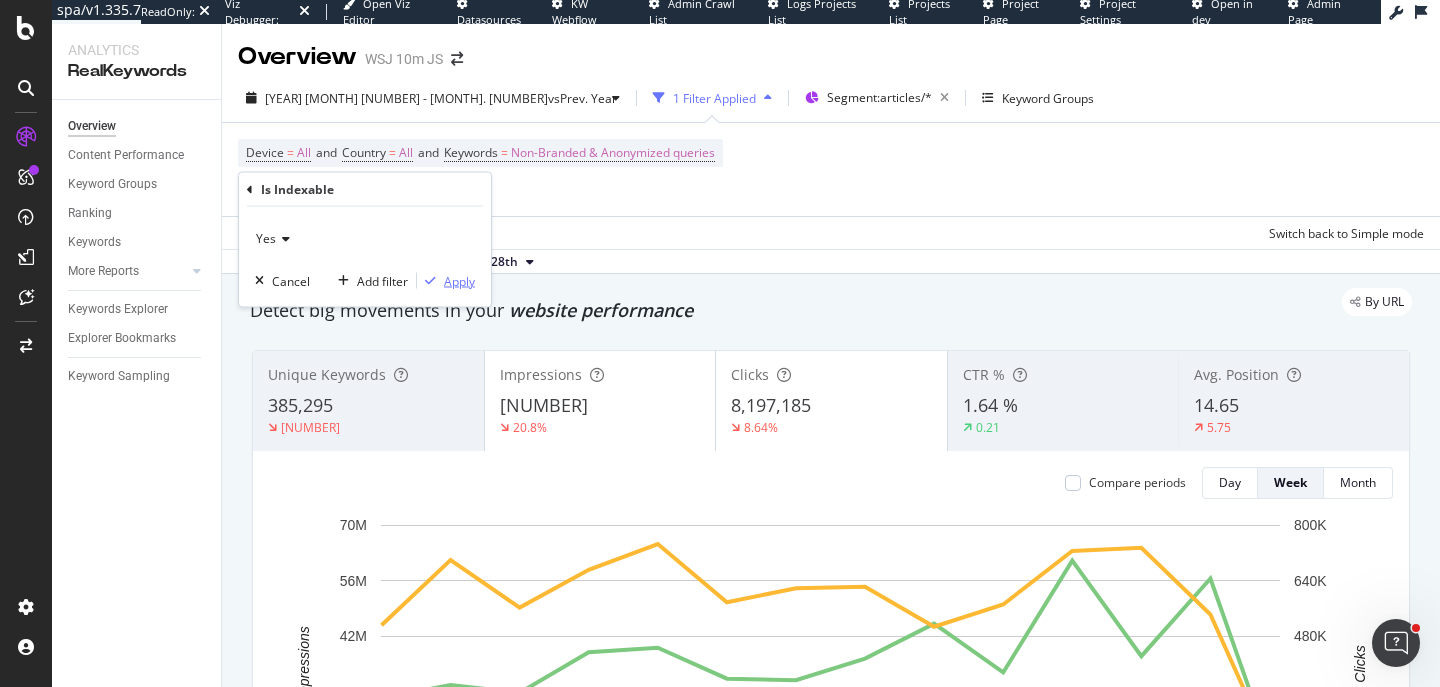 click on "Apply" at bounding box center [459, 280] 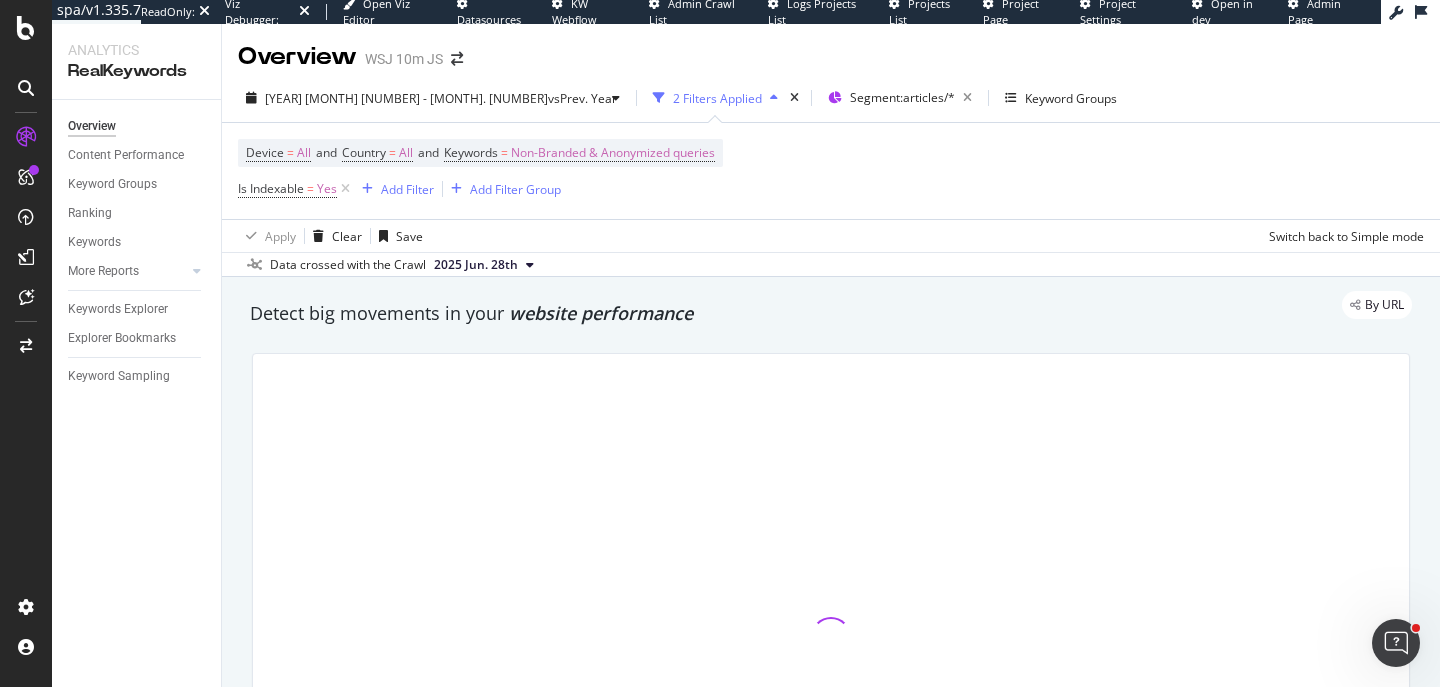 click on "2025 Jun. 28th" at bounding box center (484, 265) 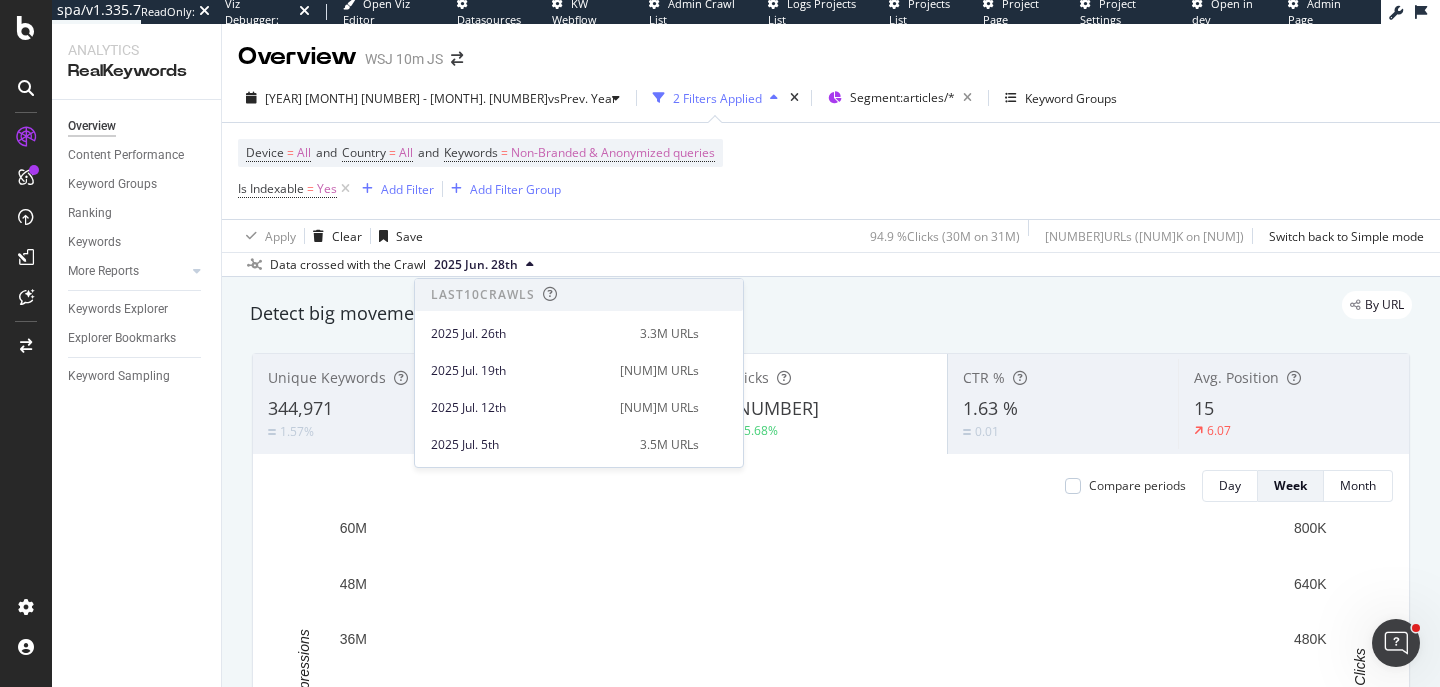 click on "Device   =     All  and  Country   =     All  and  Keywords   =     Non-Branded & Anonymized queries Is Indexable   =     Yes Add Filter Add Filter Group" at bounding box center (831, 171) 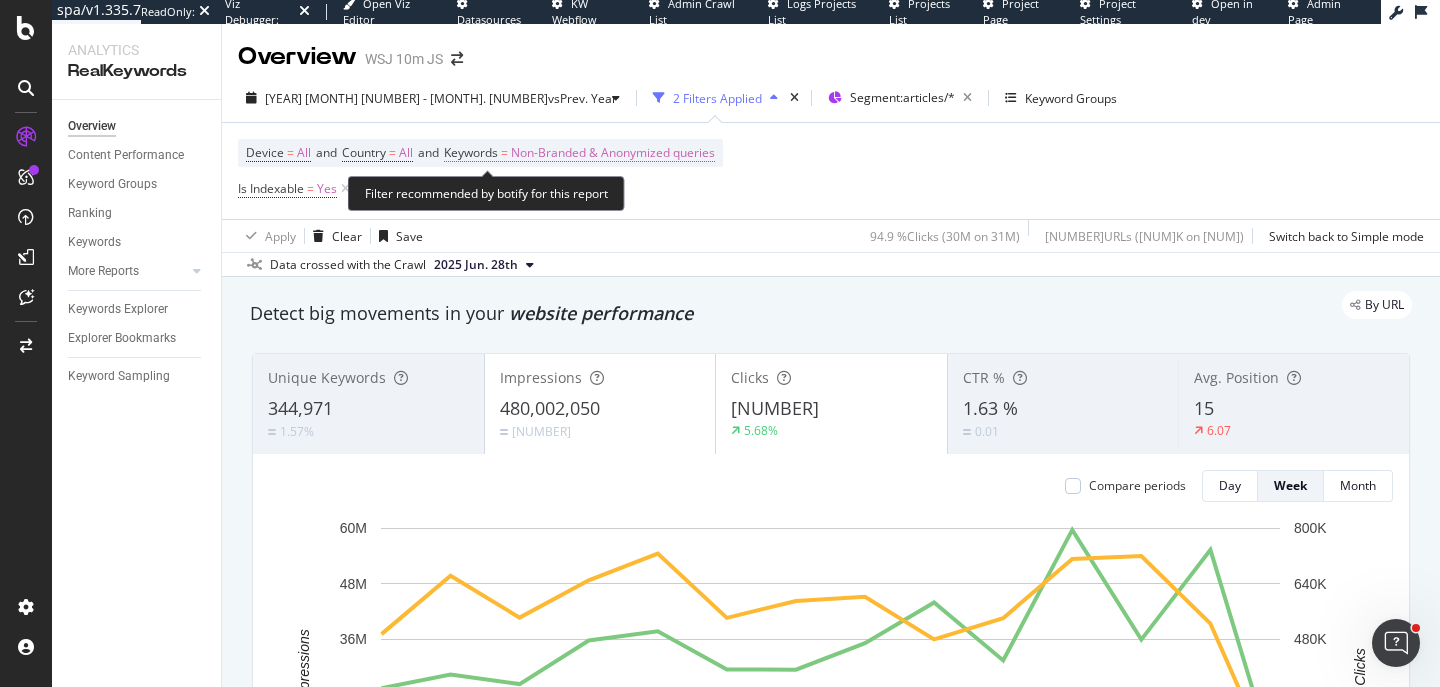 click on "Non-Branded & Anonymized queries" at bounding box center (613, 153) 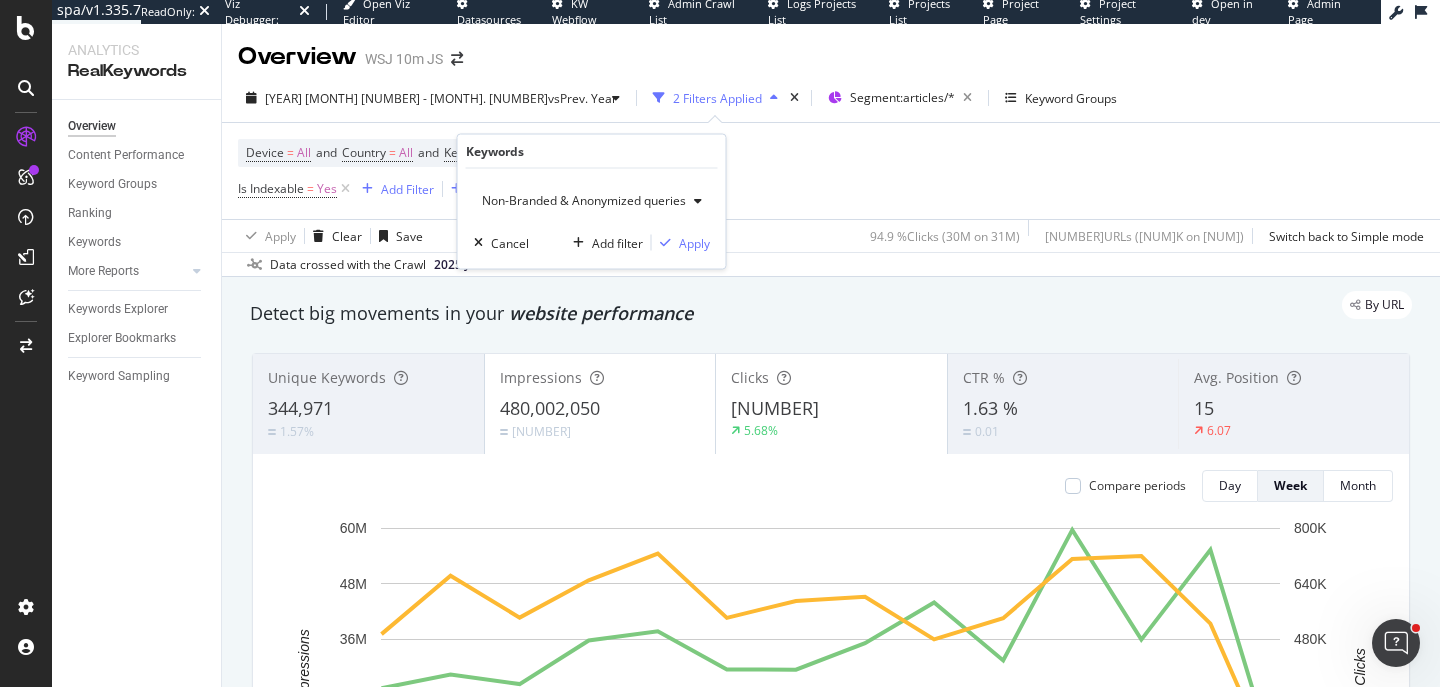 click on "Non-Branded & Anonymized queries" at bounding box center (580, 200) 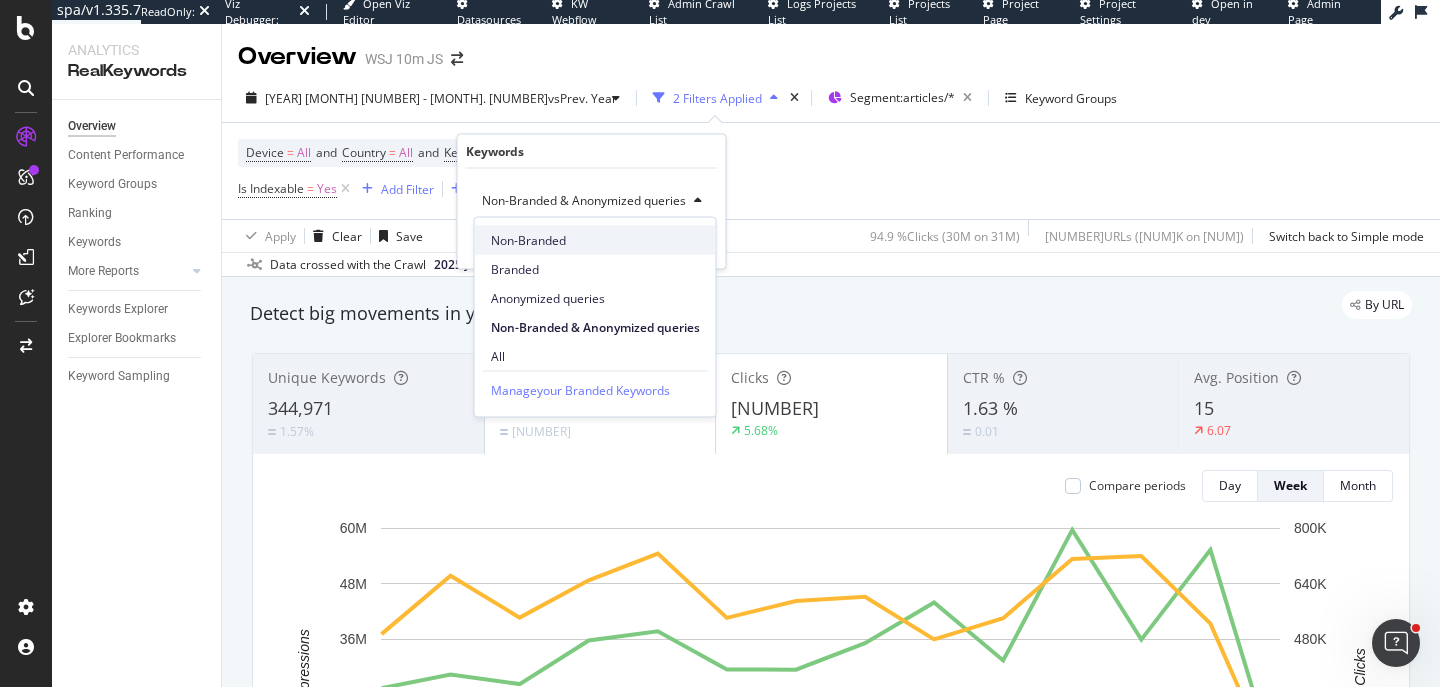 click on "Non-Branded" at bounding box center [595, 240] 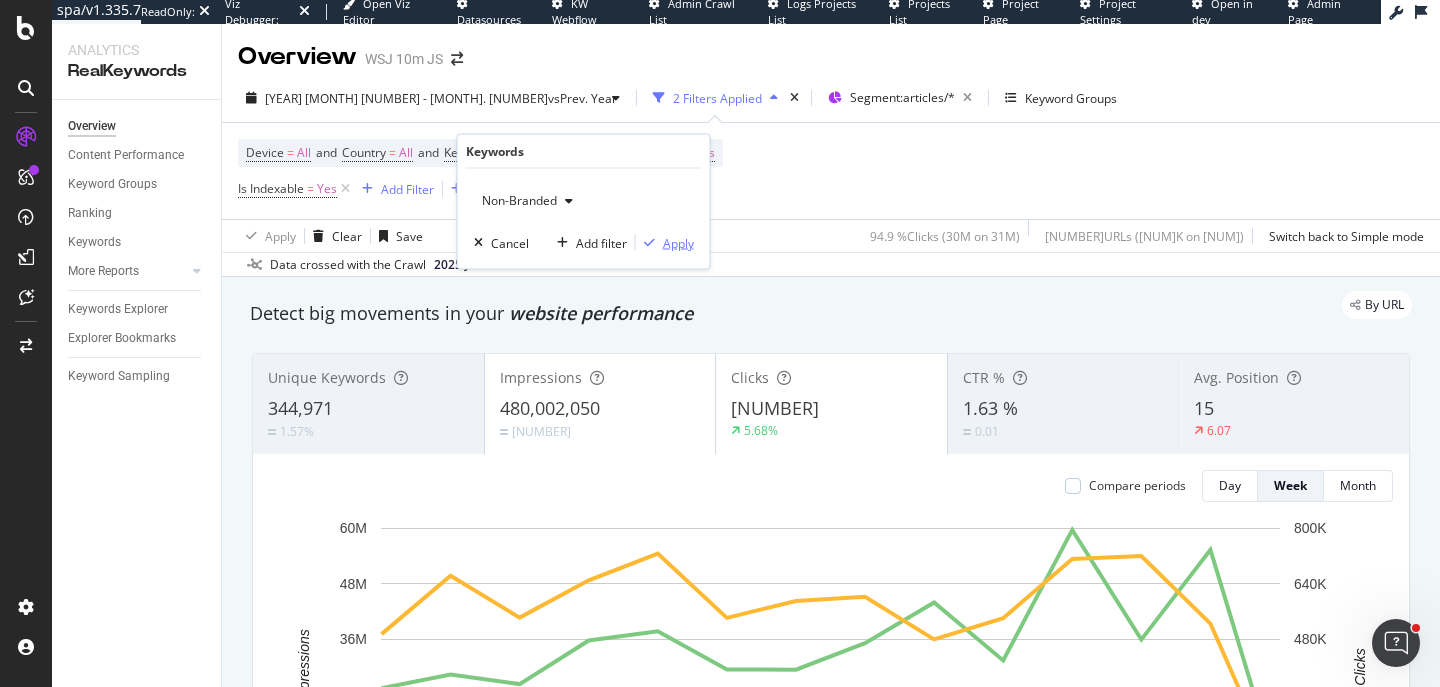 click on "Apply" at bounding box center [678, 242] 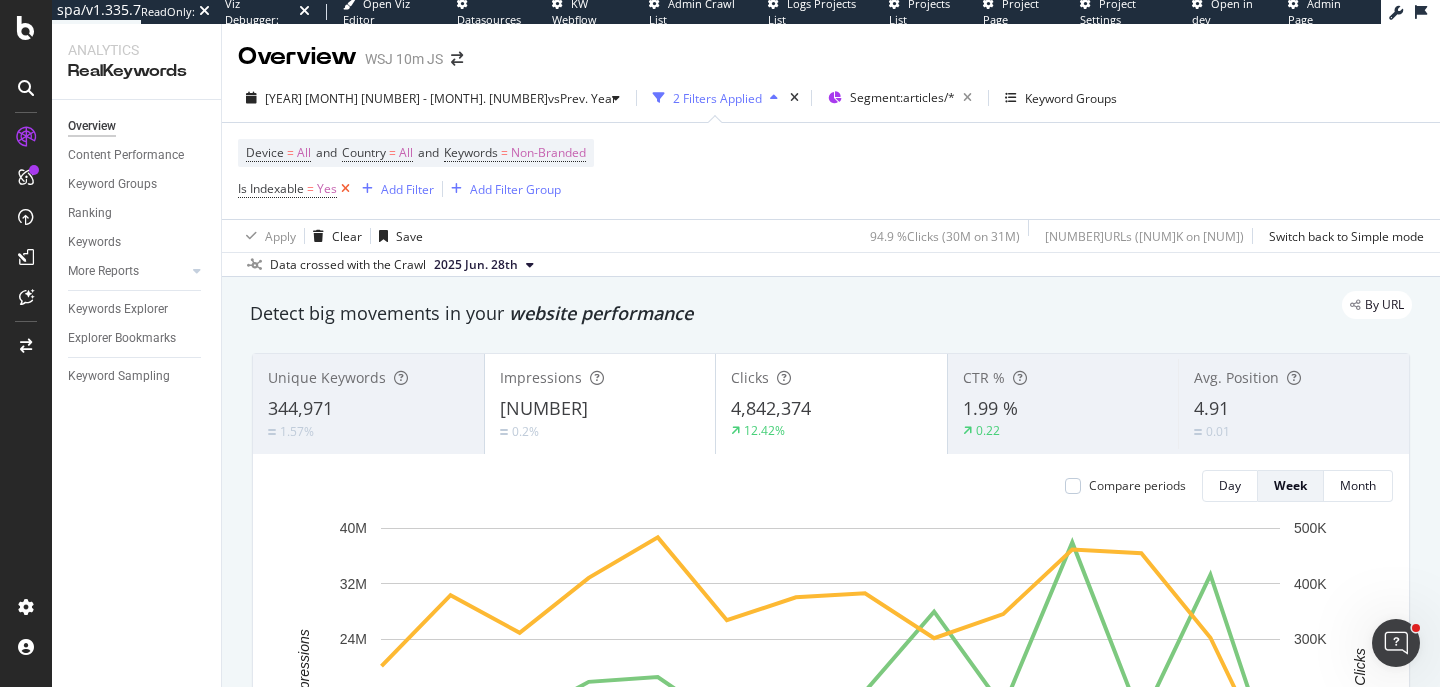 click at bounding box center (345, 189) 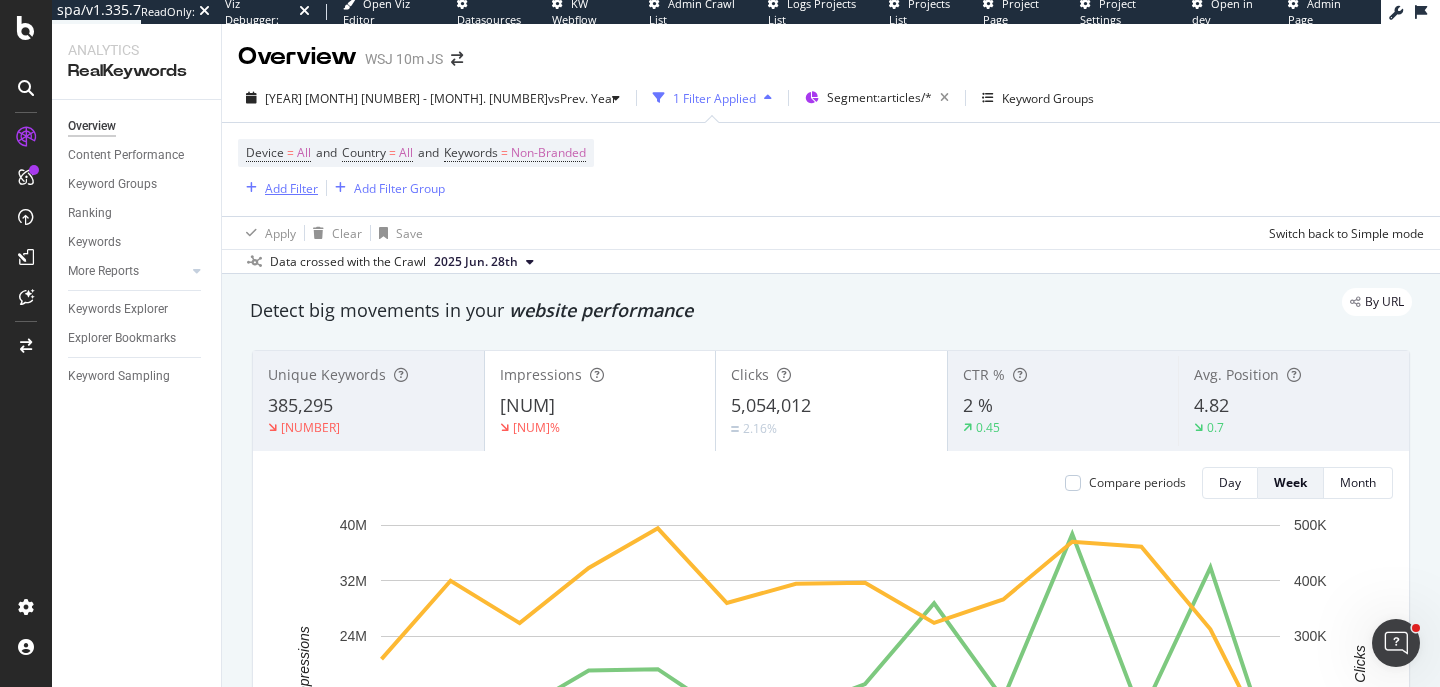 click on "Add Filter" at bounding box center (291, 188) 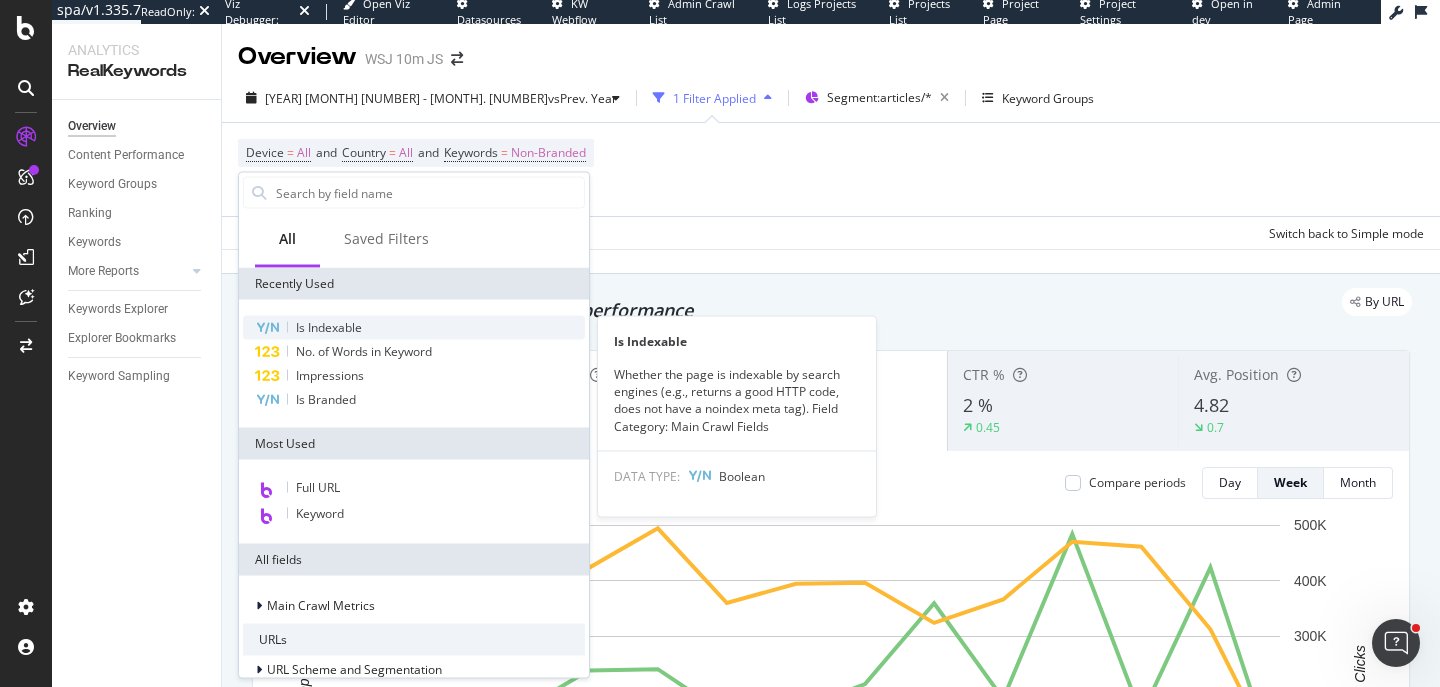 click on "Is Indexable" at bounding box center (329, 327) 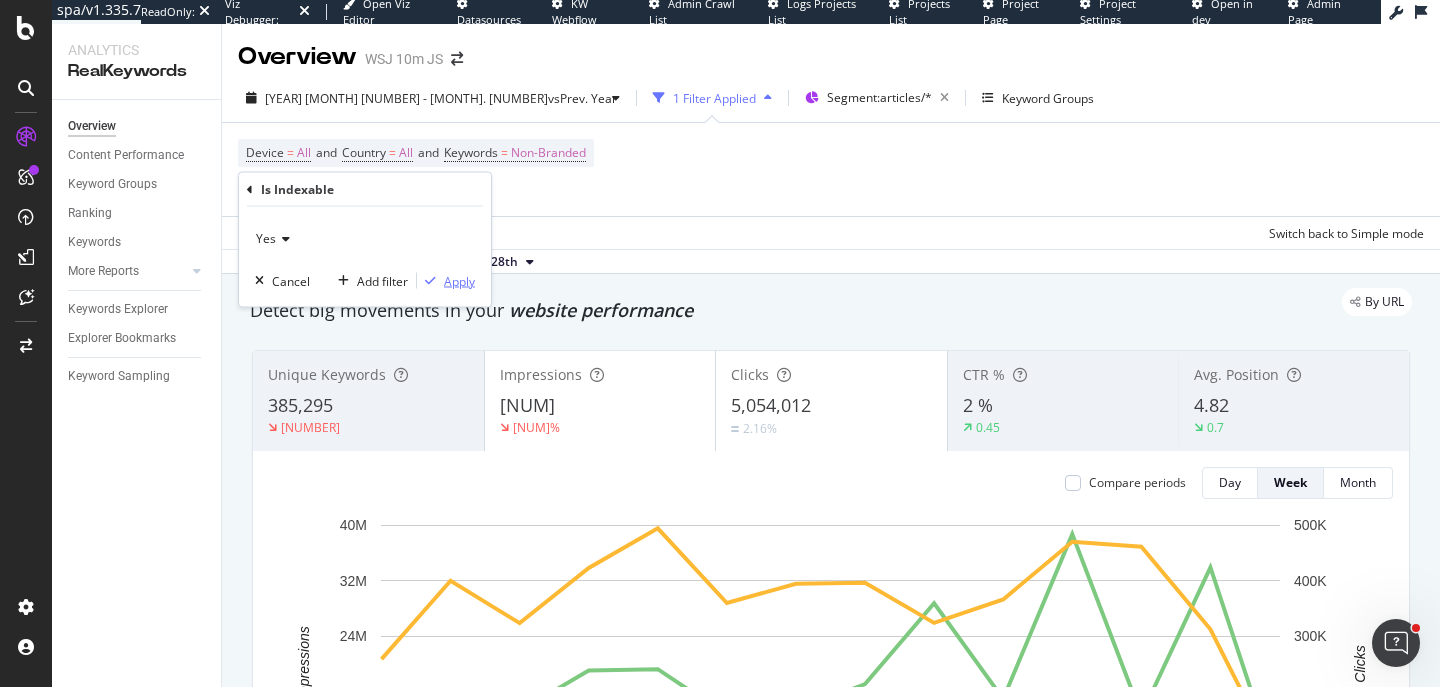 click on "Apply" at bounding box center (459, 280) 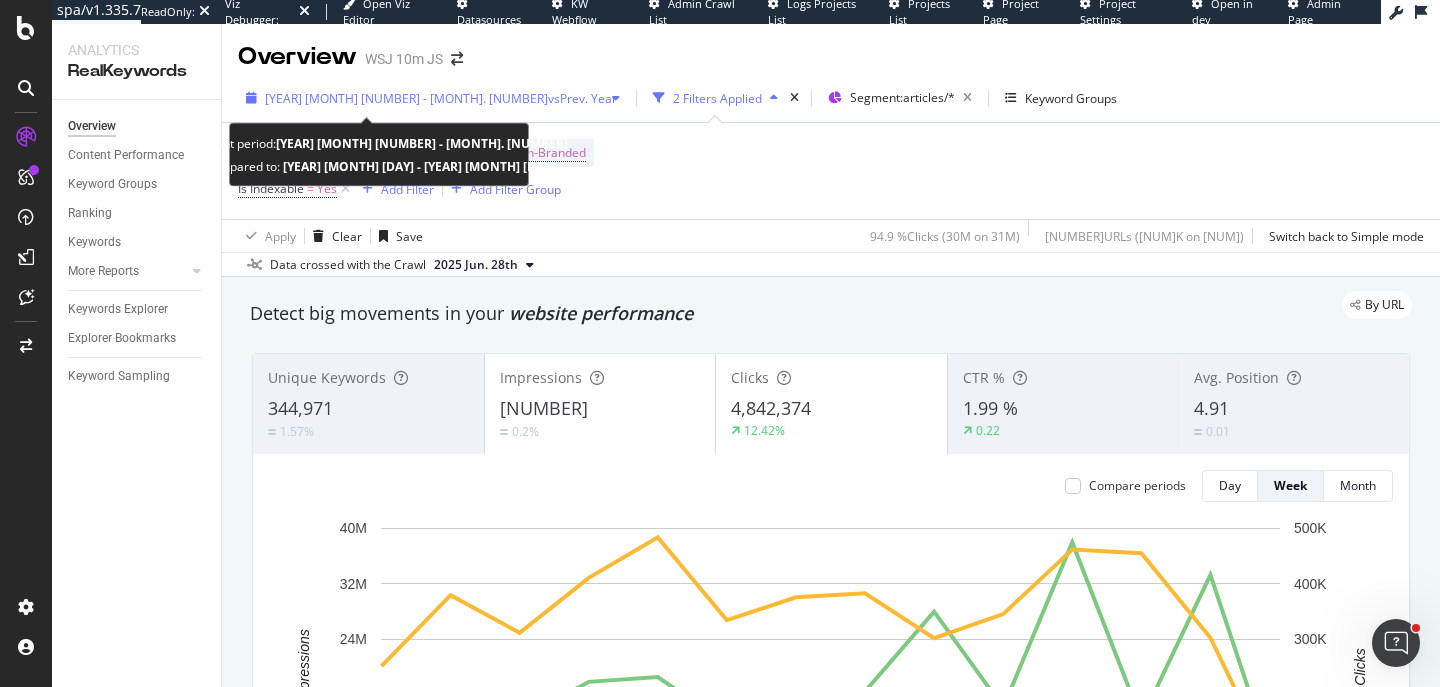 click on "vs  Prev. Year" at bounding box center [582, 98] 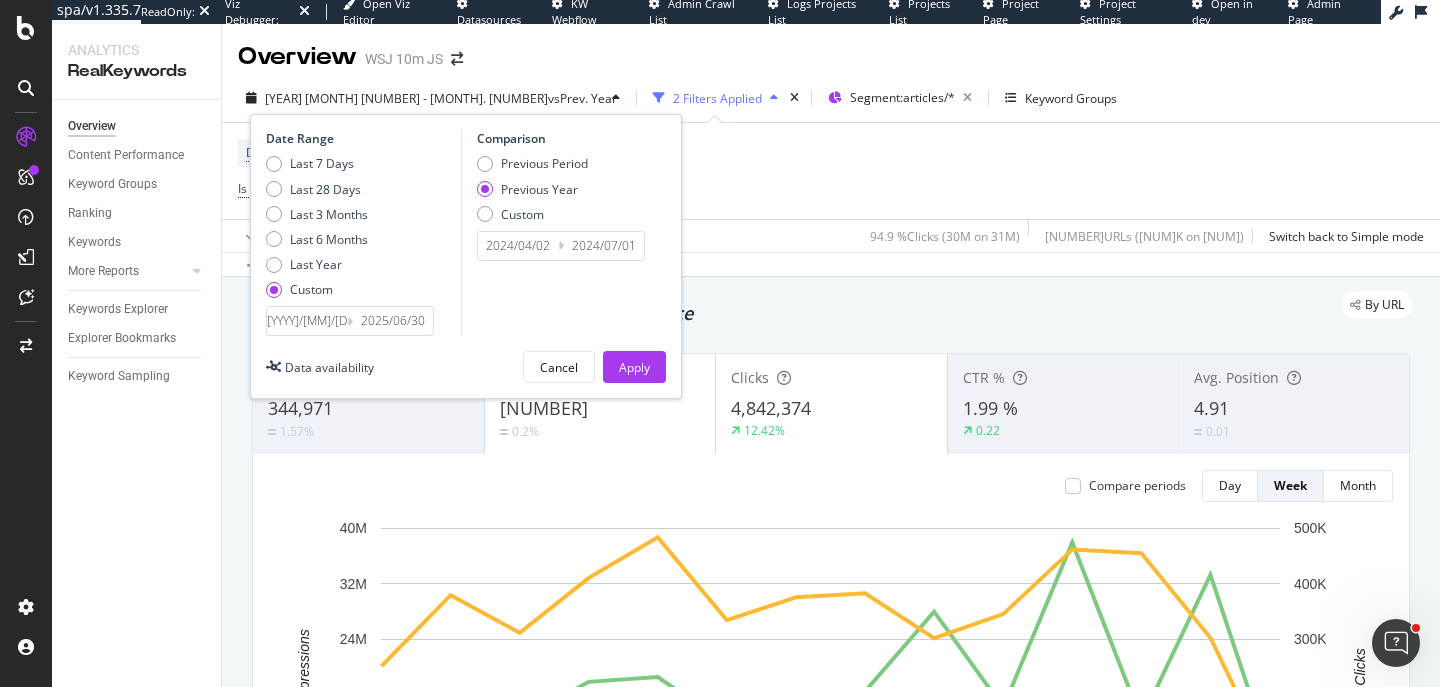 click on "2024/04/02" at bounding box center (518, 246) 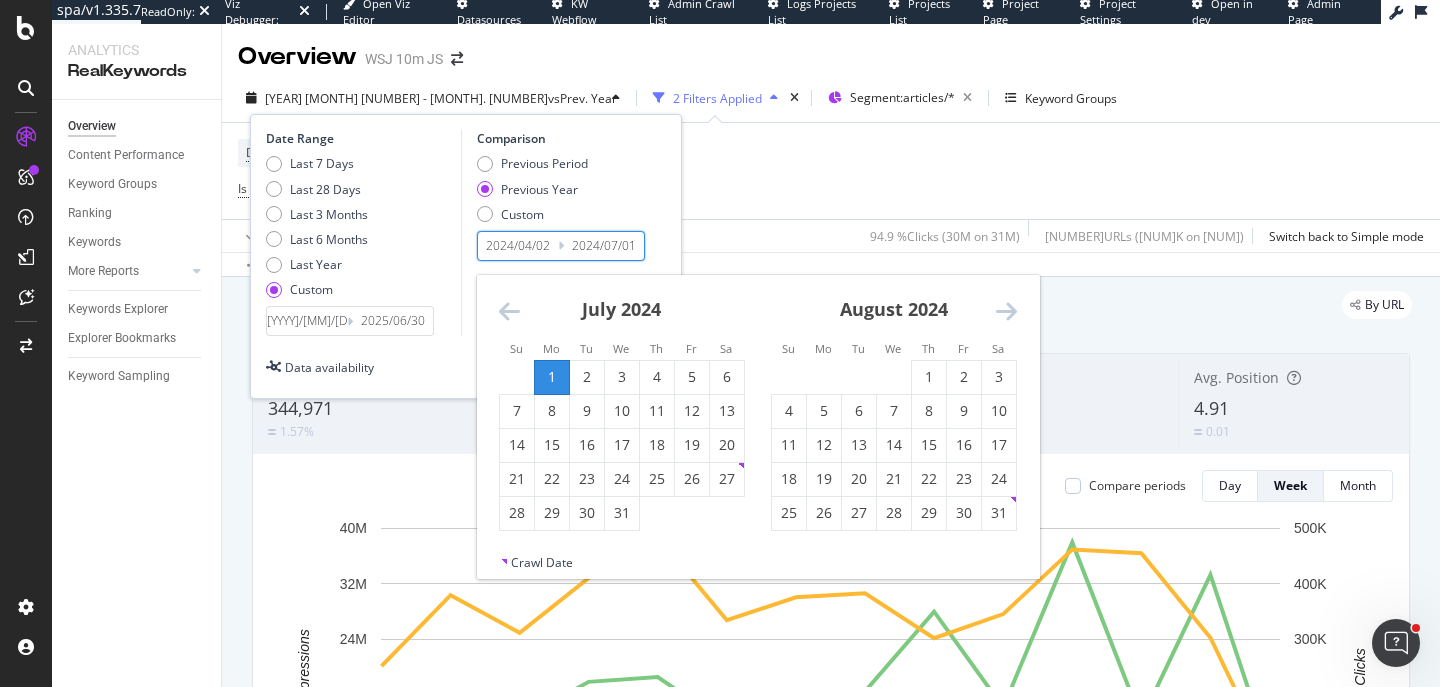click on "2024/04/02" at bounding box center [518, 246] 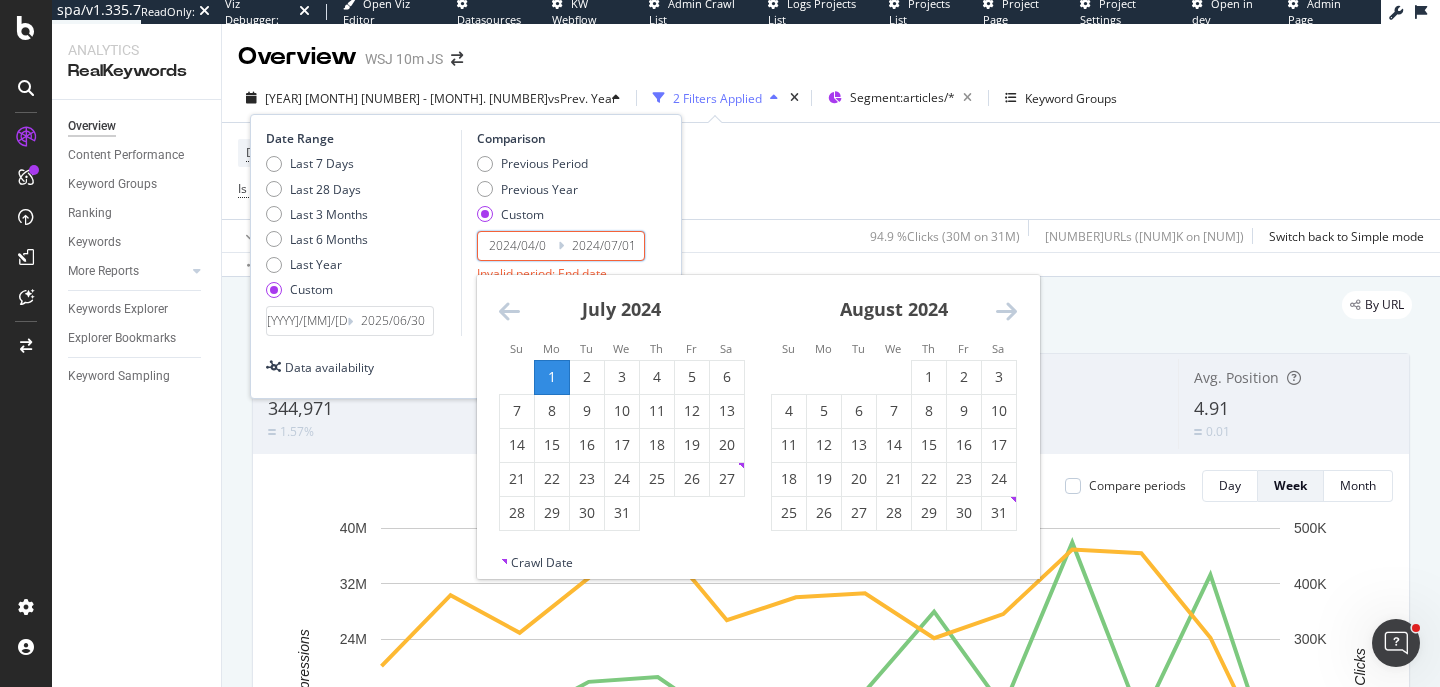 type on "2024/04/01" 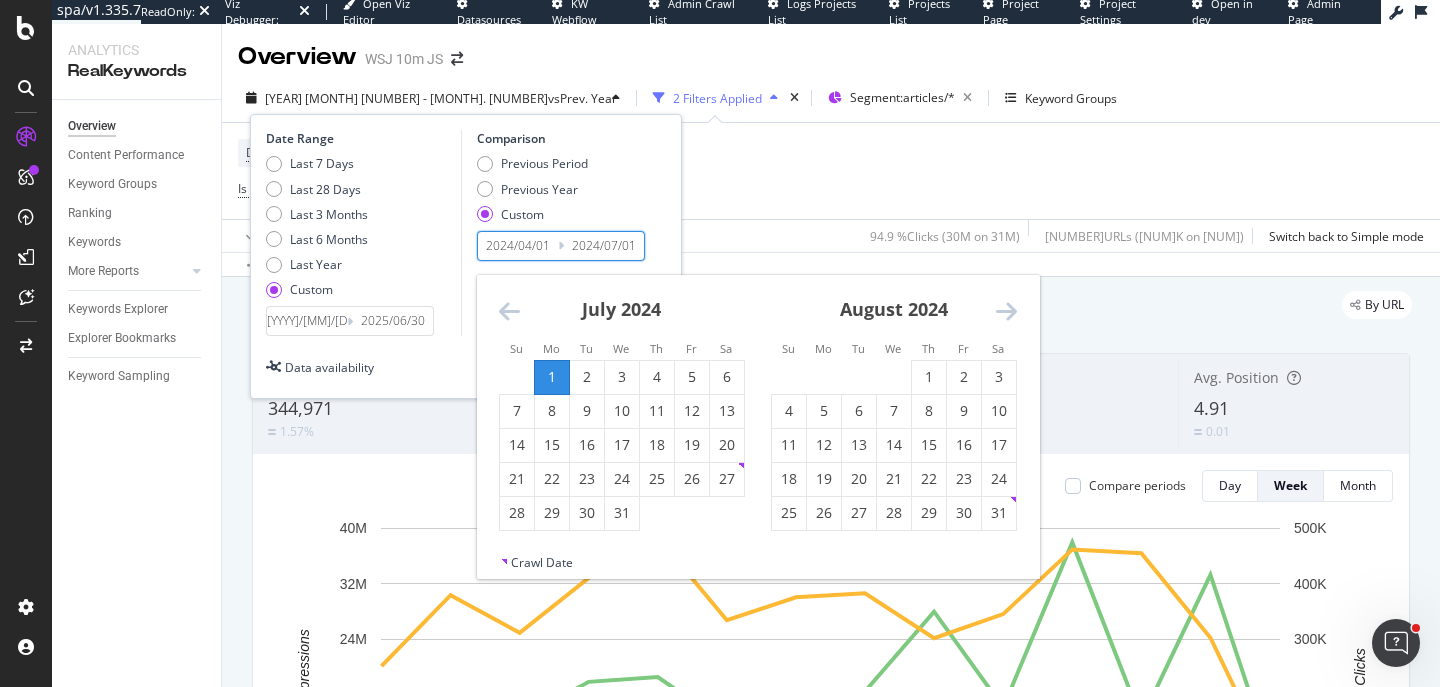 click on "2024/07/01" at bounding box center [604, 246] 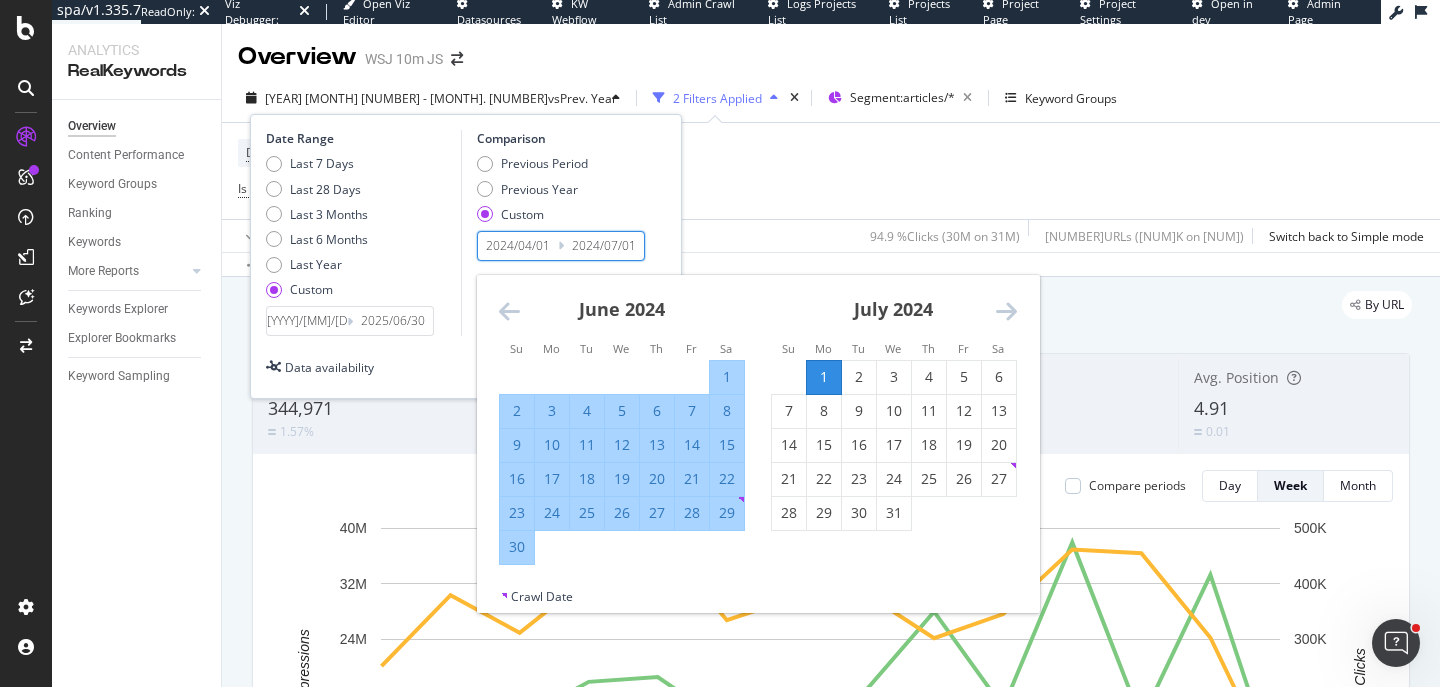 click on "30" at bounding box center [517, 547] 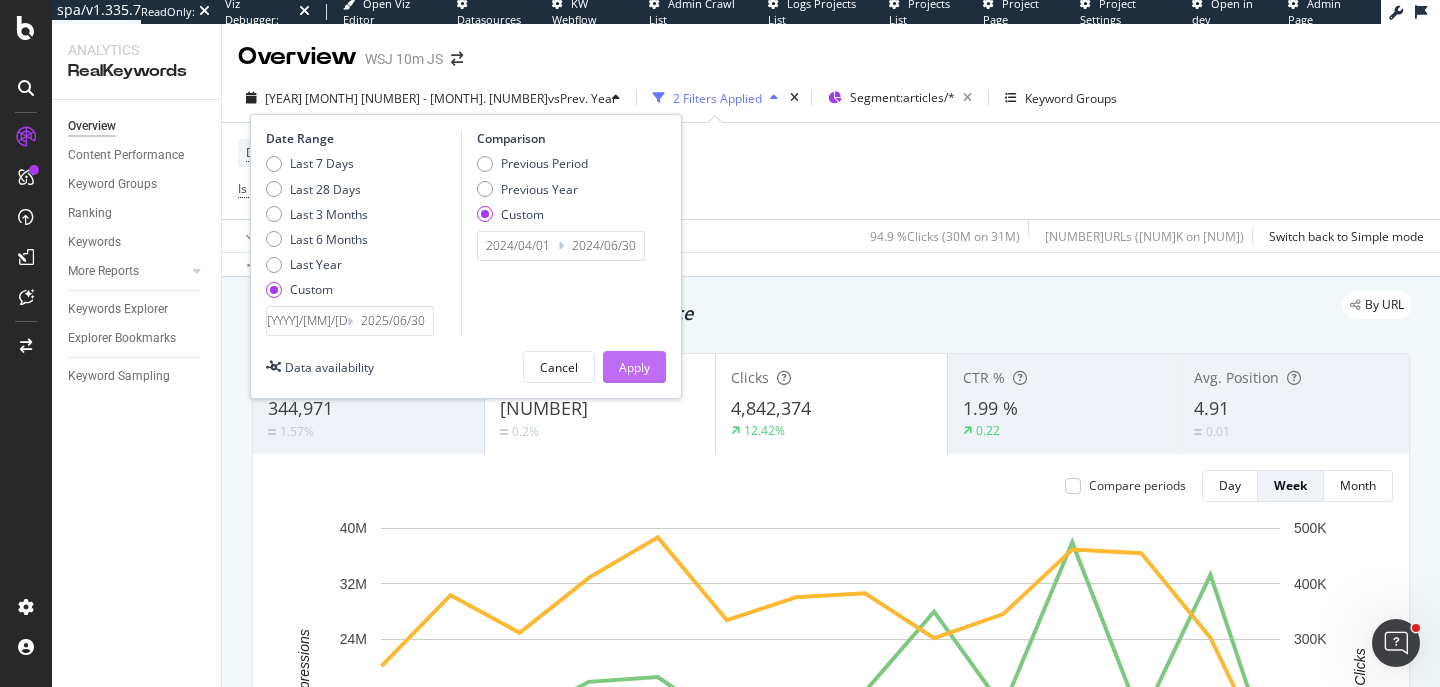 click on "Apply" at bounding box center [634, 367] 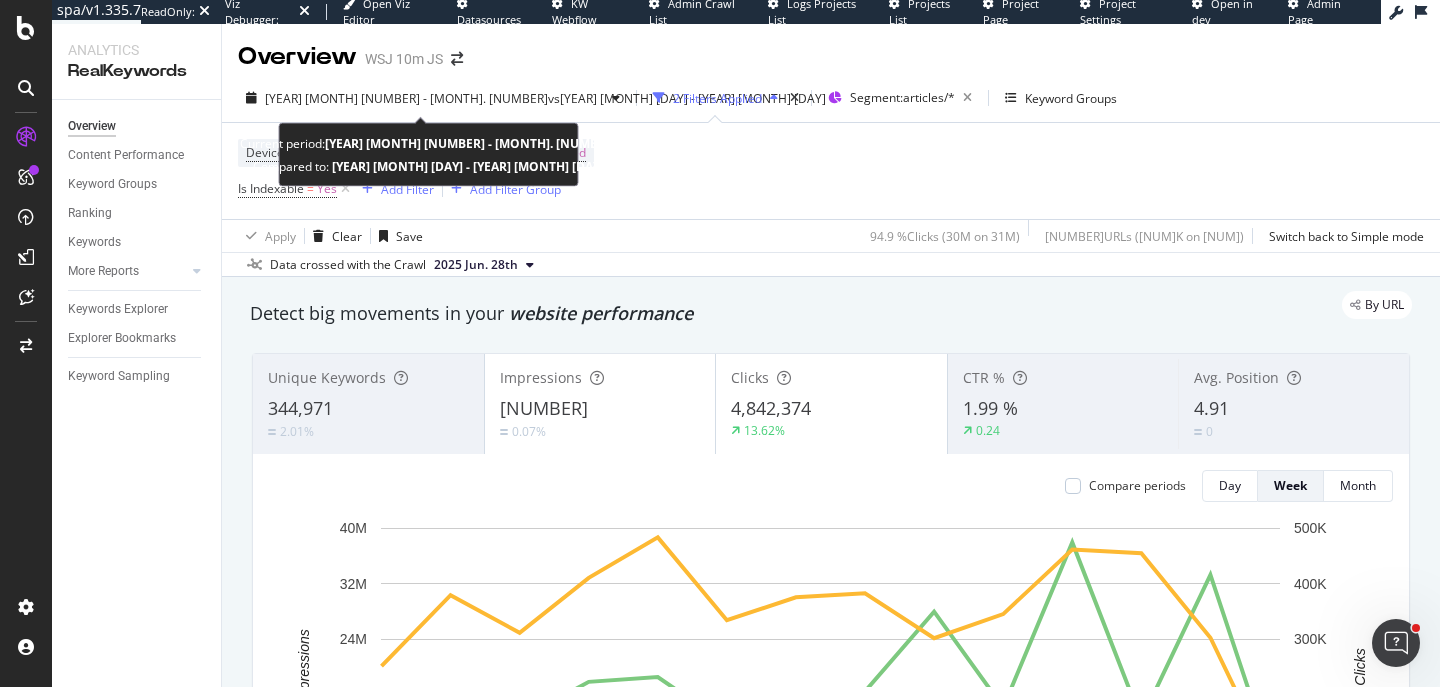 click on "[YEAR] [MONTH] [NUMBER] - [MONTH]. [NUMBER]" at bounding box center (471, 143) 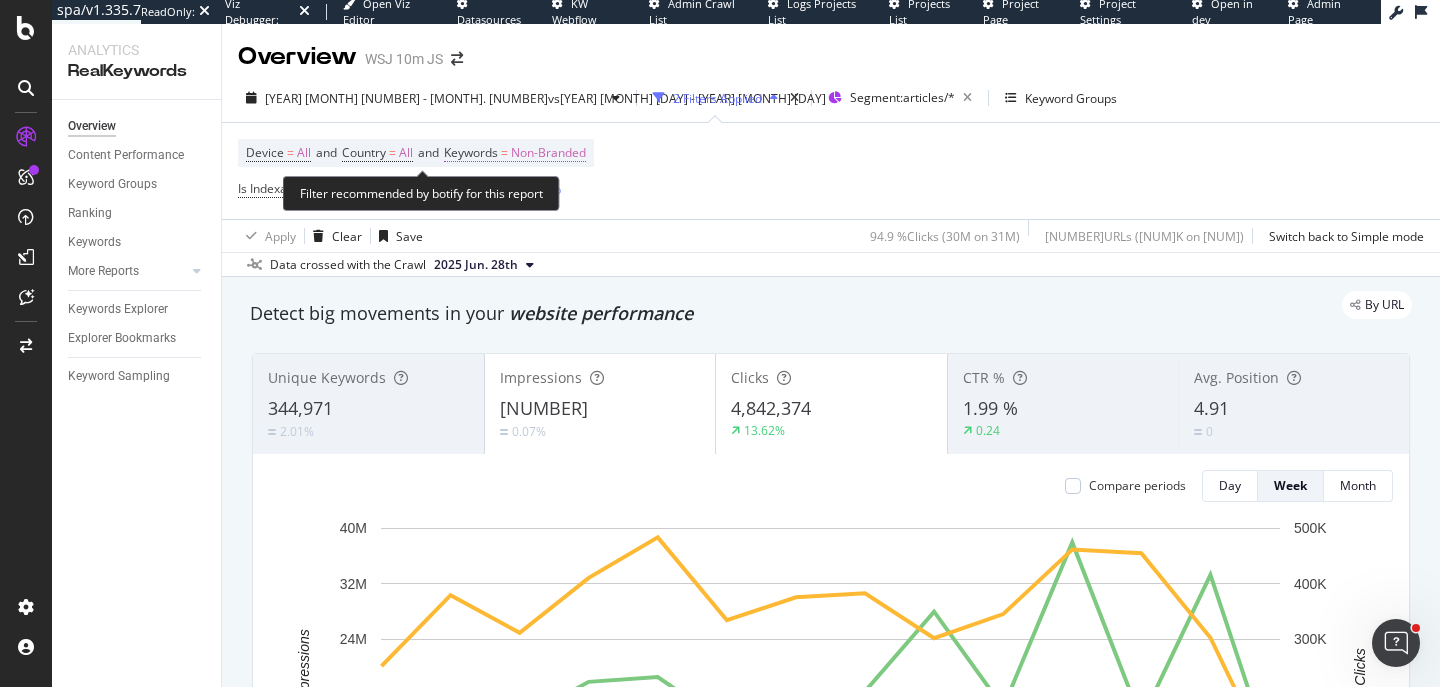 click on "Non-Branded" at bounding box center (548, 153) 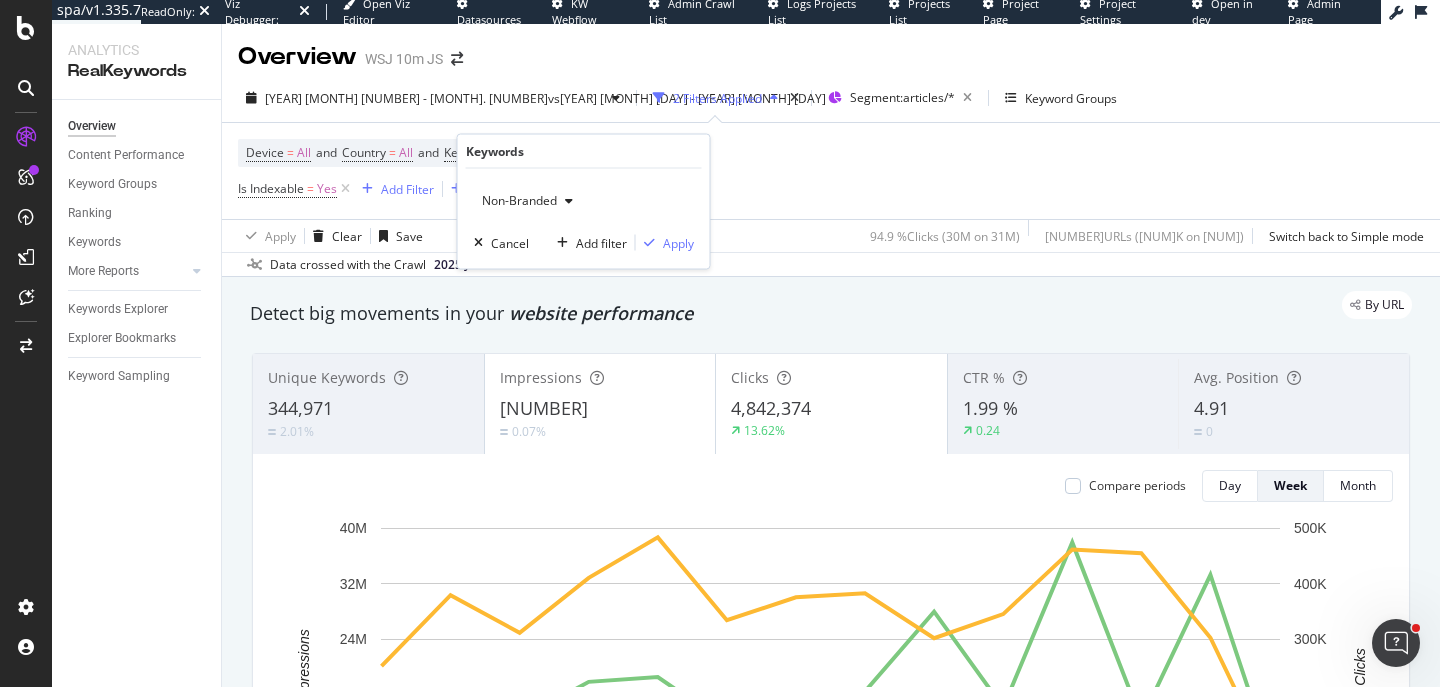 click on "Non-Branded" at bounding box center (527, 201) 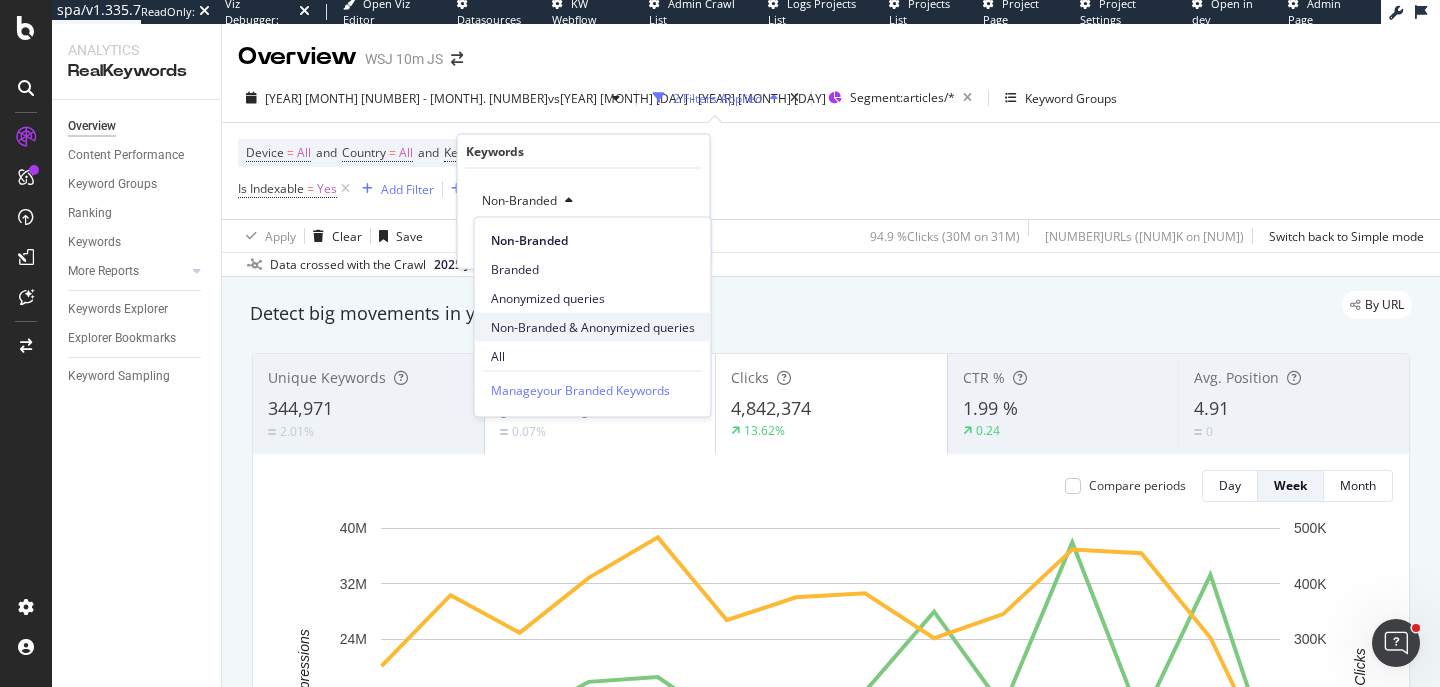 click on "Non-Branded & Anonymized queries" at bounding box center (593, 327) 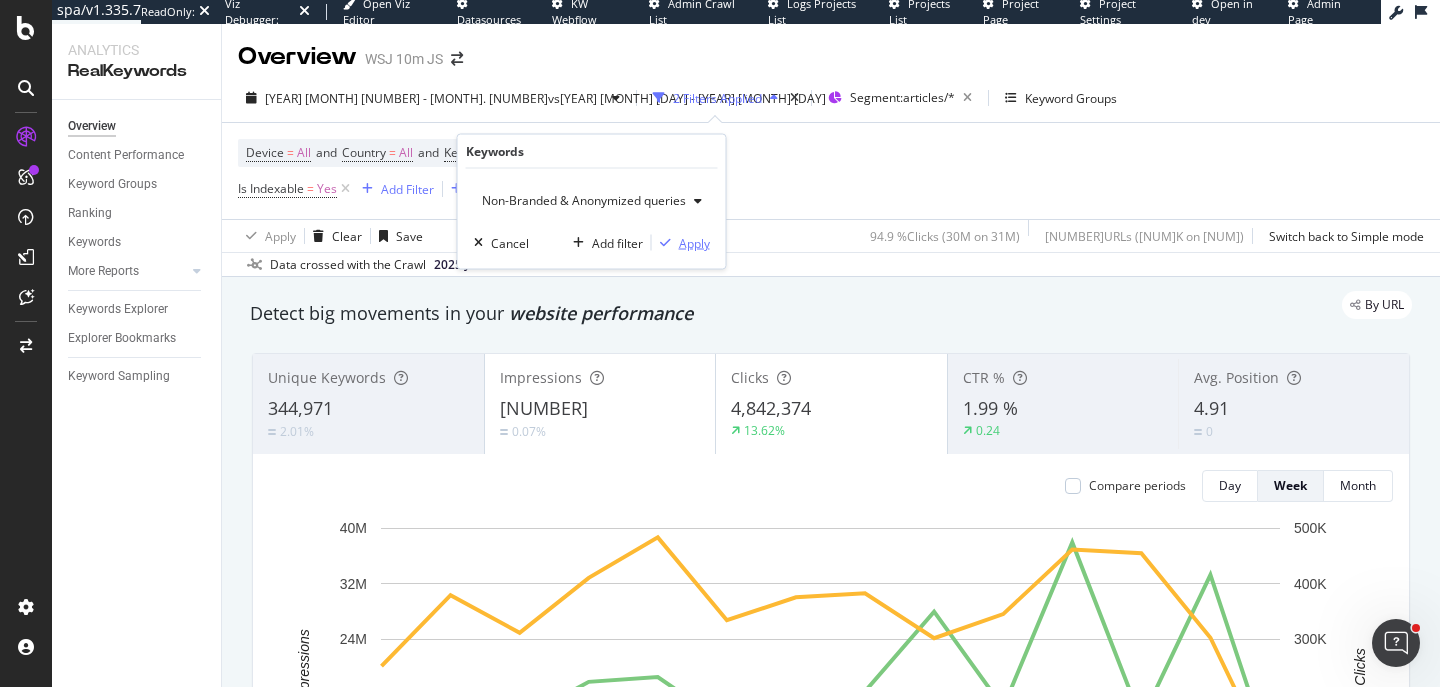 click on "Apply" at bounding box center [694, 242] 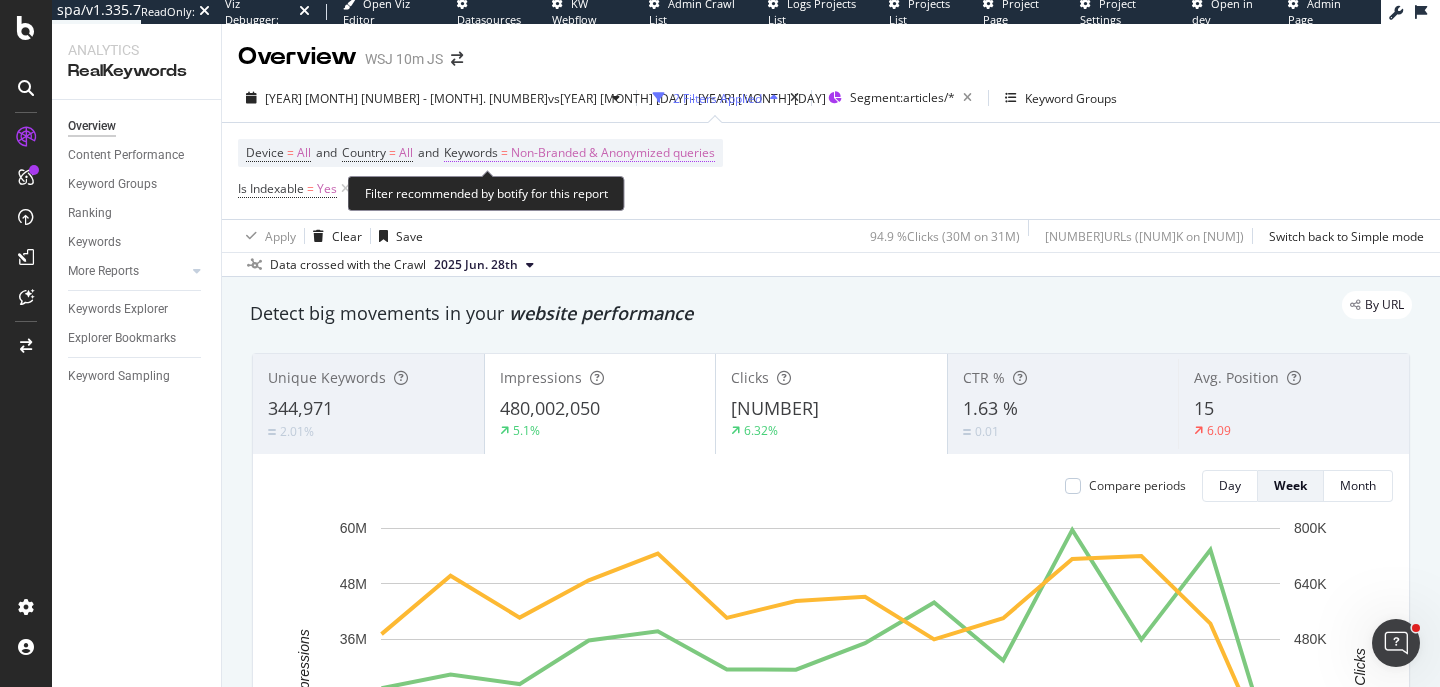 click on "Non-Branded & Anonymized queries" at bounding box center [613, 153] 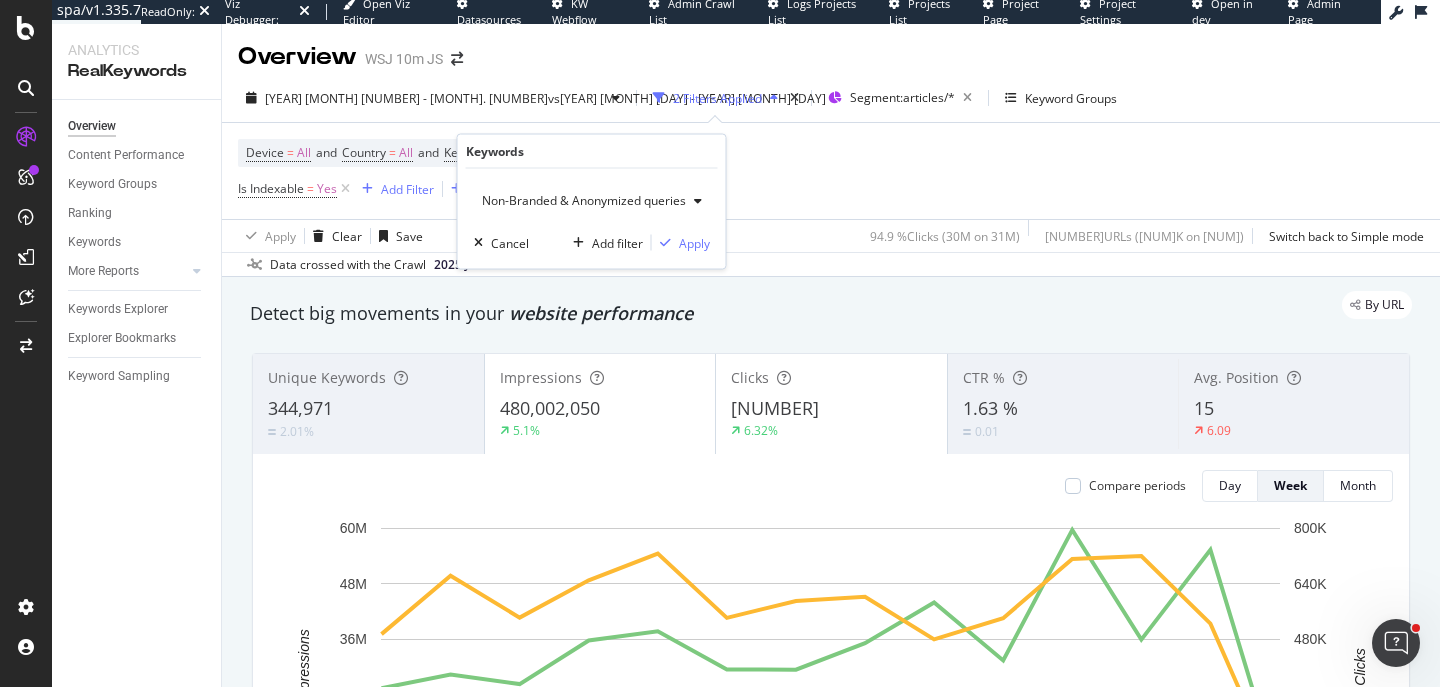 click on "Non-Branded & Anonymized queries" at bounding box center [580, 200] 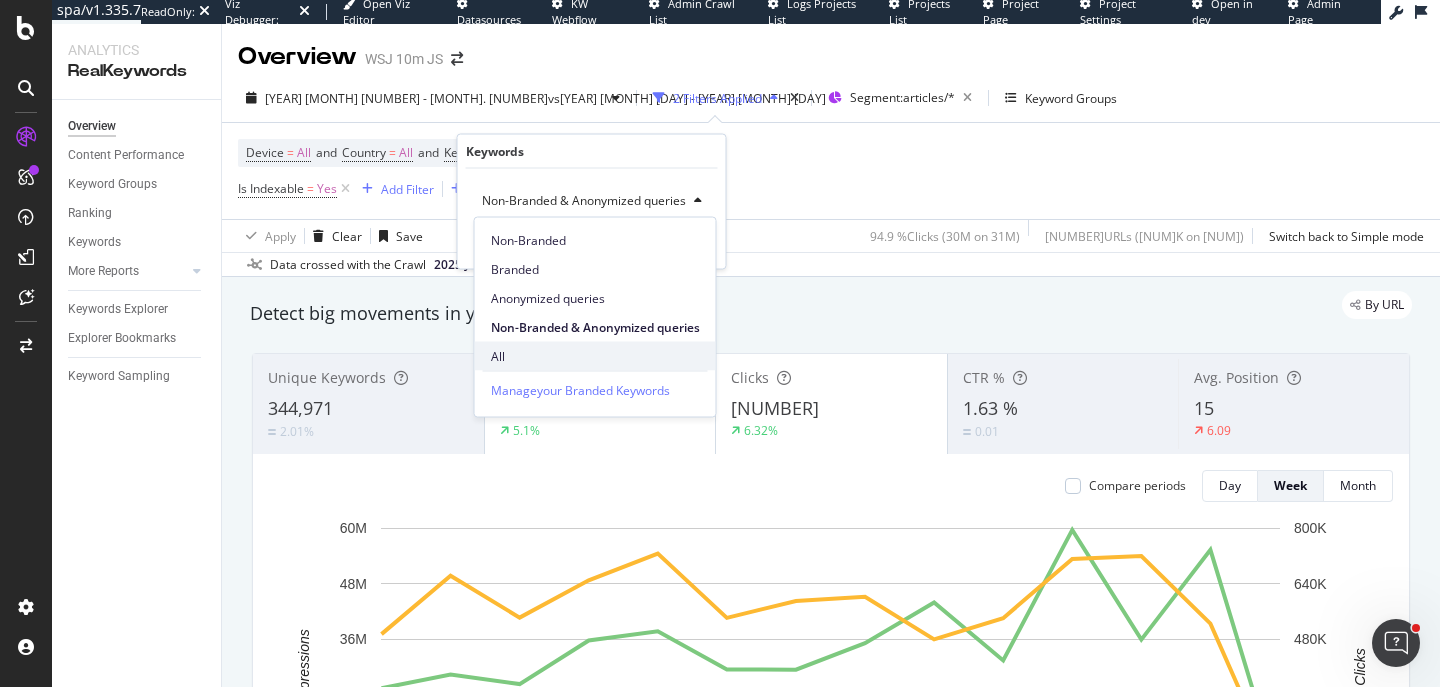 click on "All" at bounding box center (595, 356) 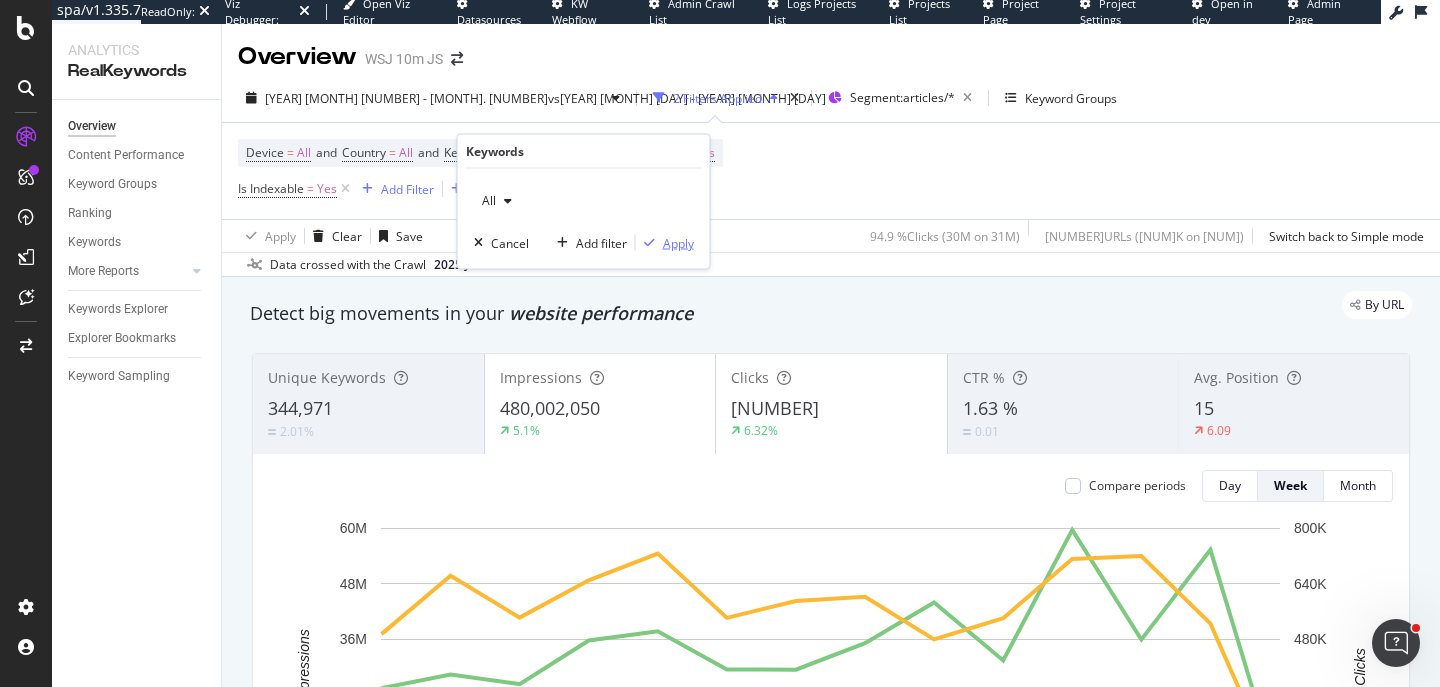 click on "Apply" at bounding box center [678, 242] 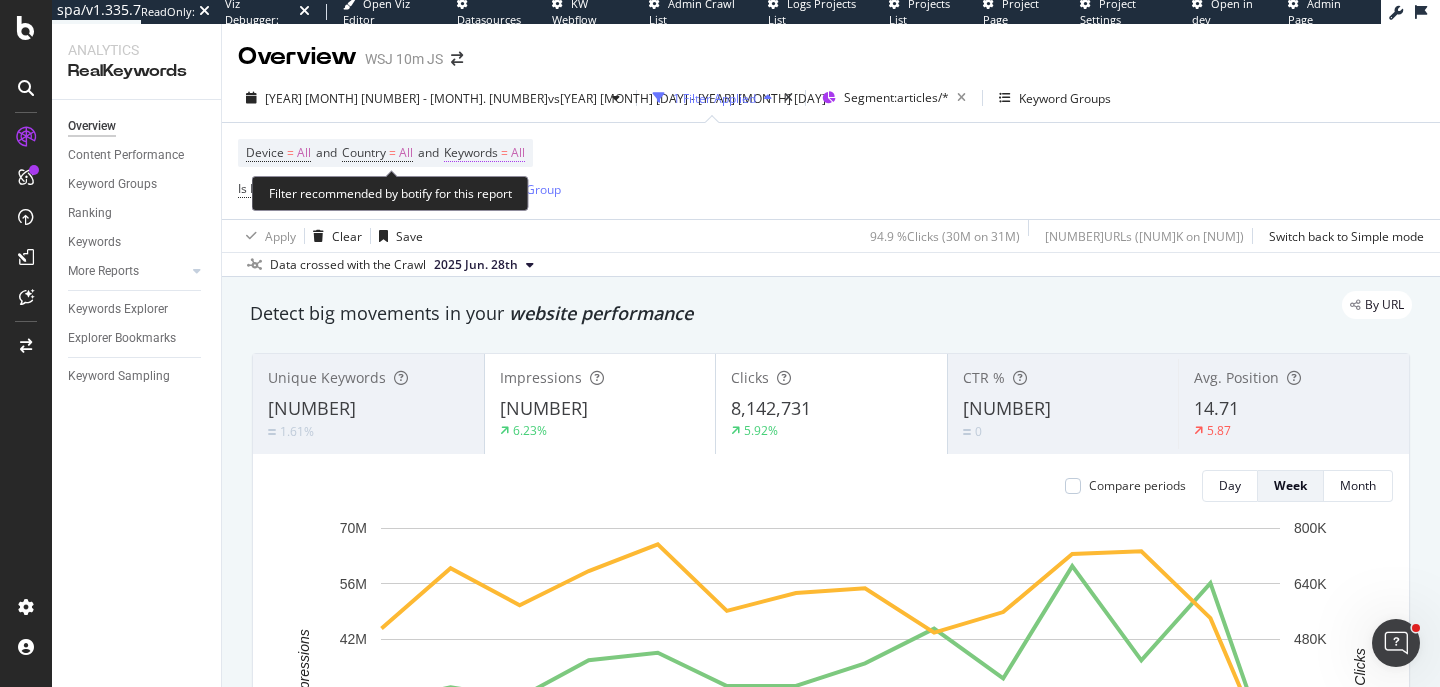 click on "Keywords   =     All" at bounding box center [484, 153] 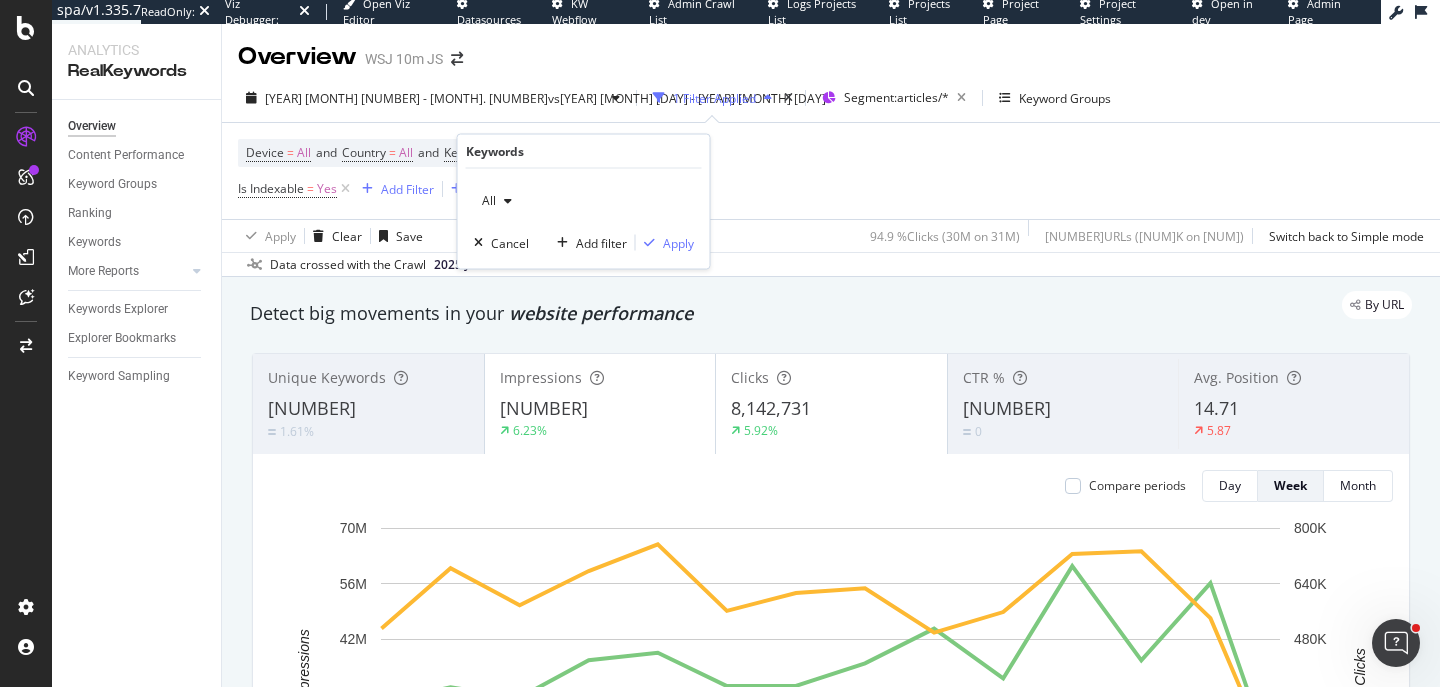 click at bounding box center [508, 201] 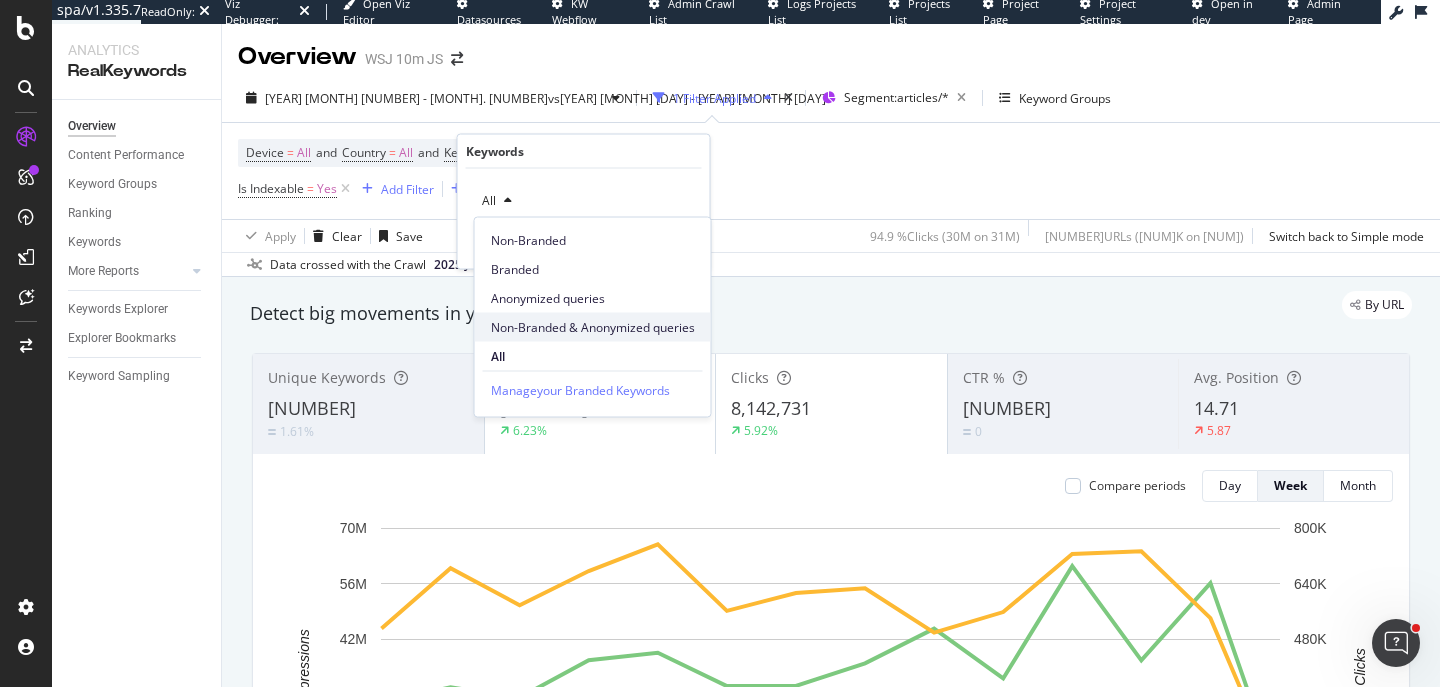 click on "Non-Branded & Anonymized queries" at bounding box center [593, 327] 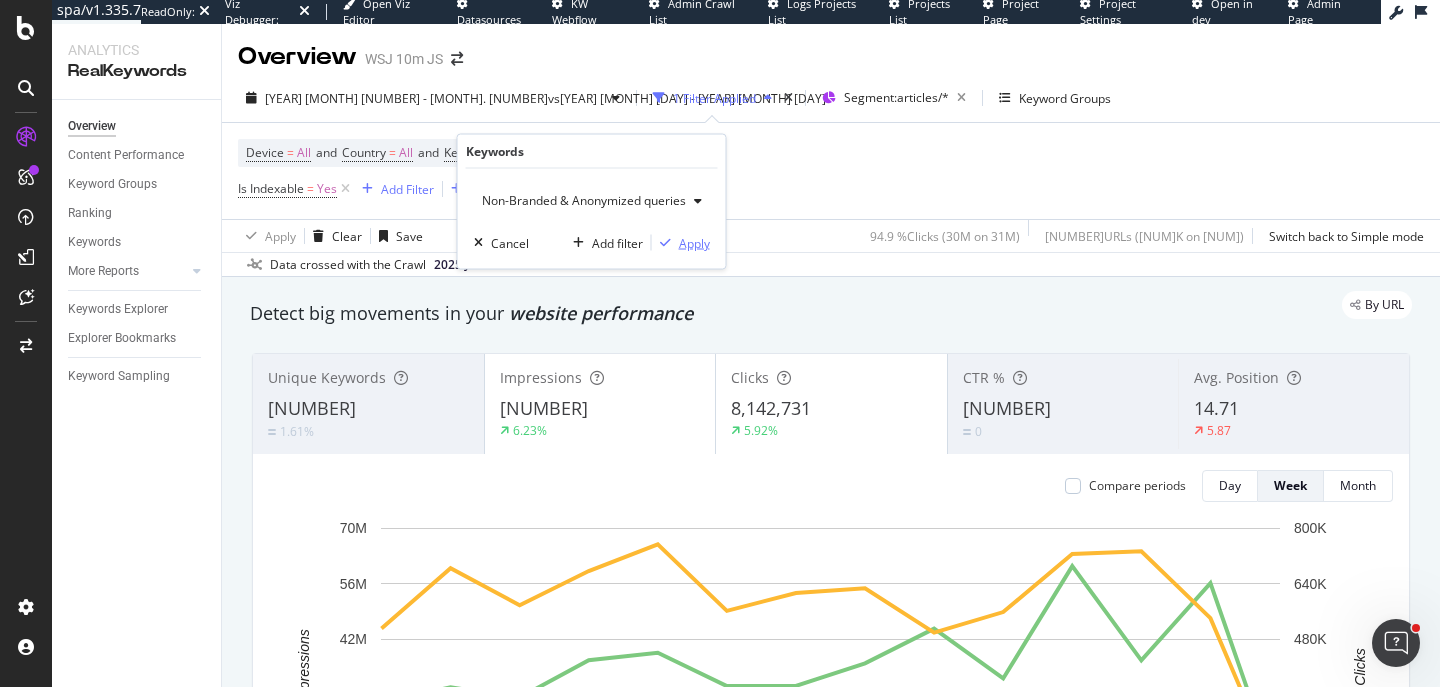 click on "Apply" at bounding box center (694, 242) 